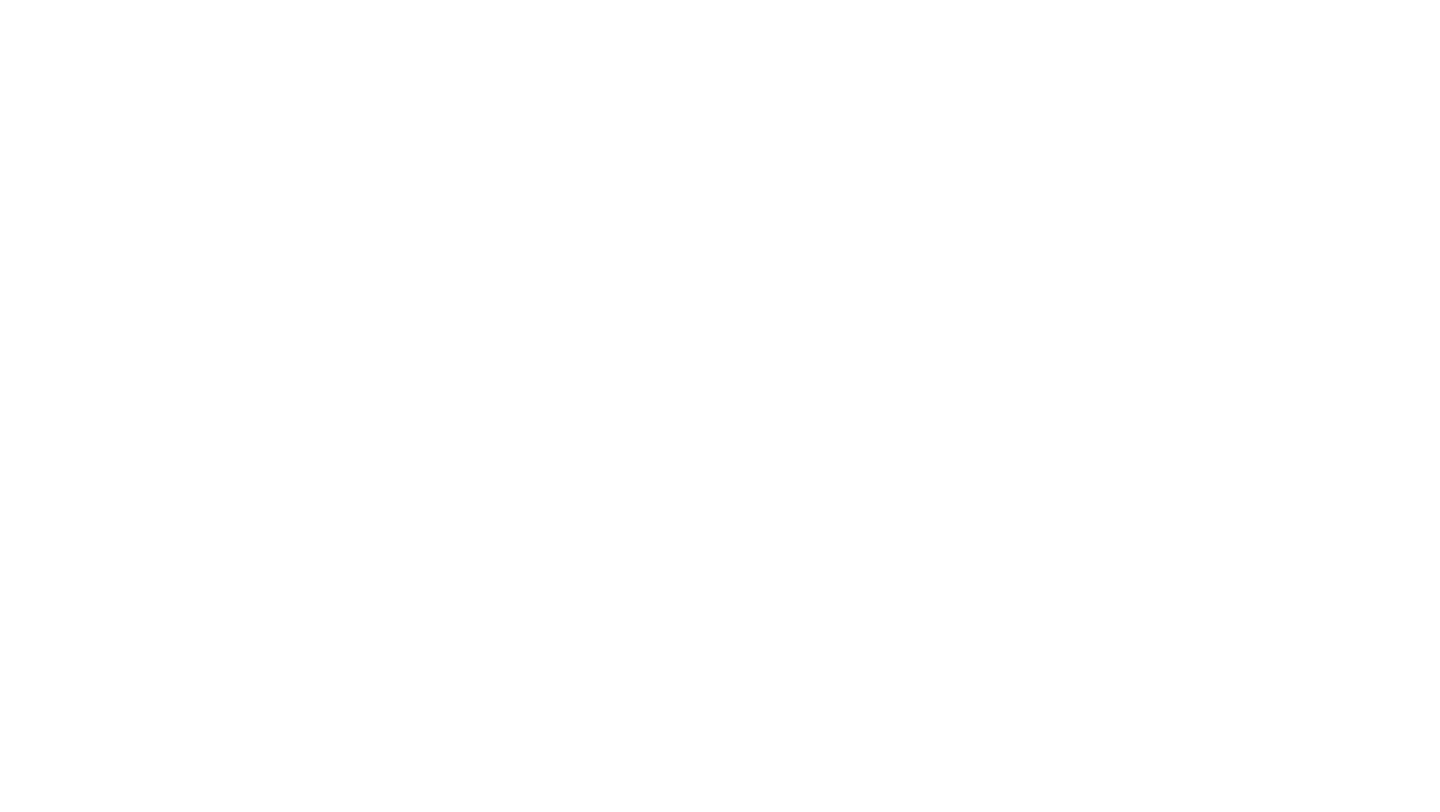 scroll, scrollTop: 0, scrollLeft: 0, axis: both 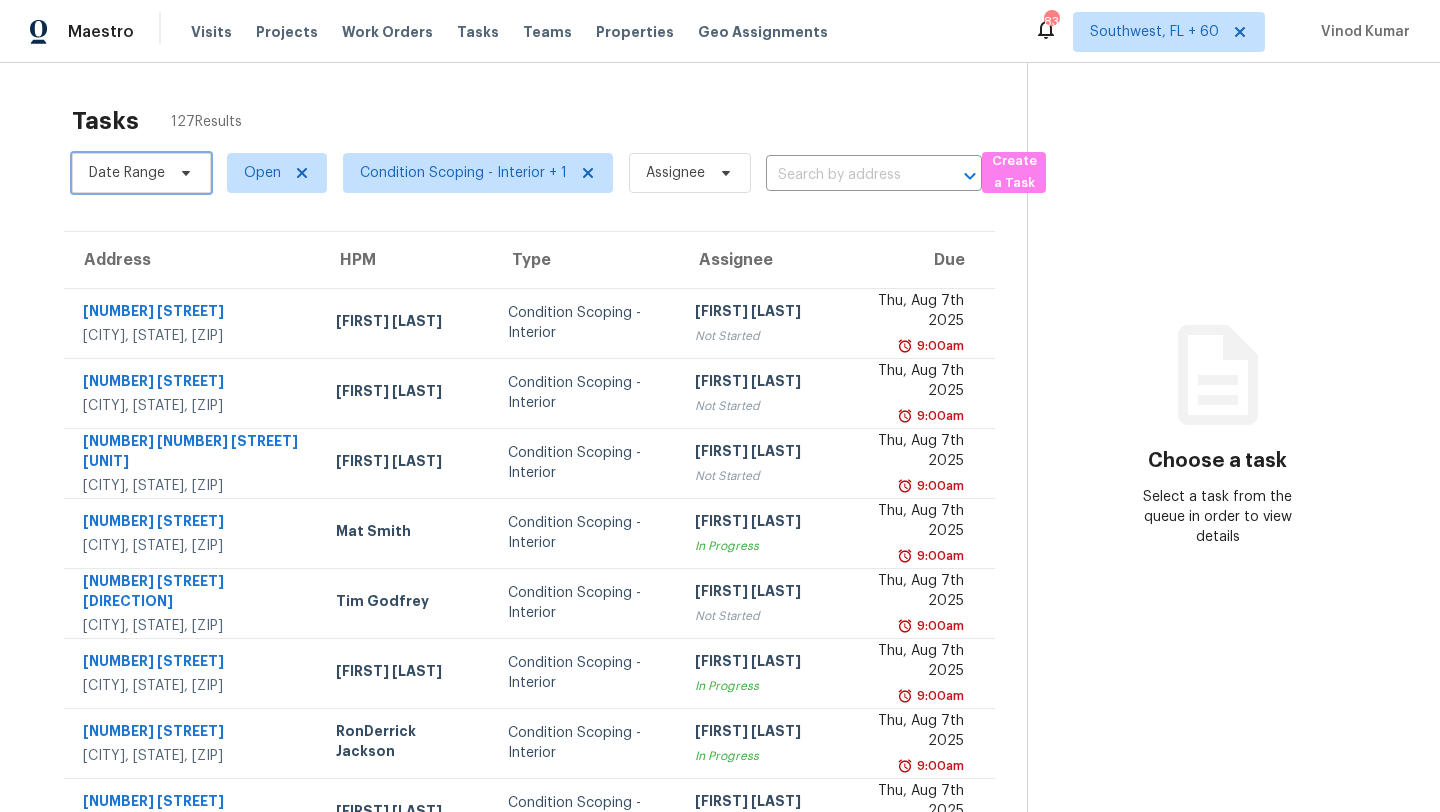 click on "Date Range" at bounding box center (127, 173) 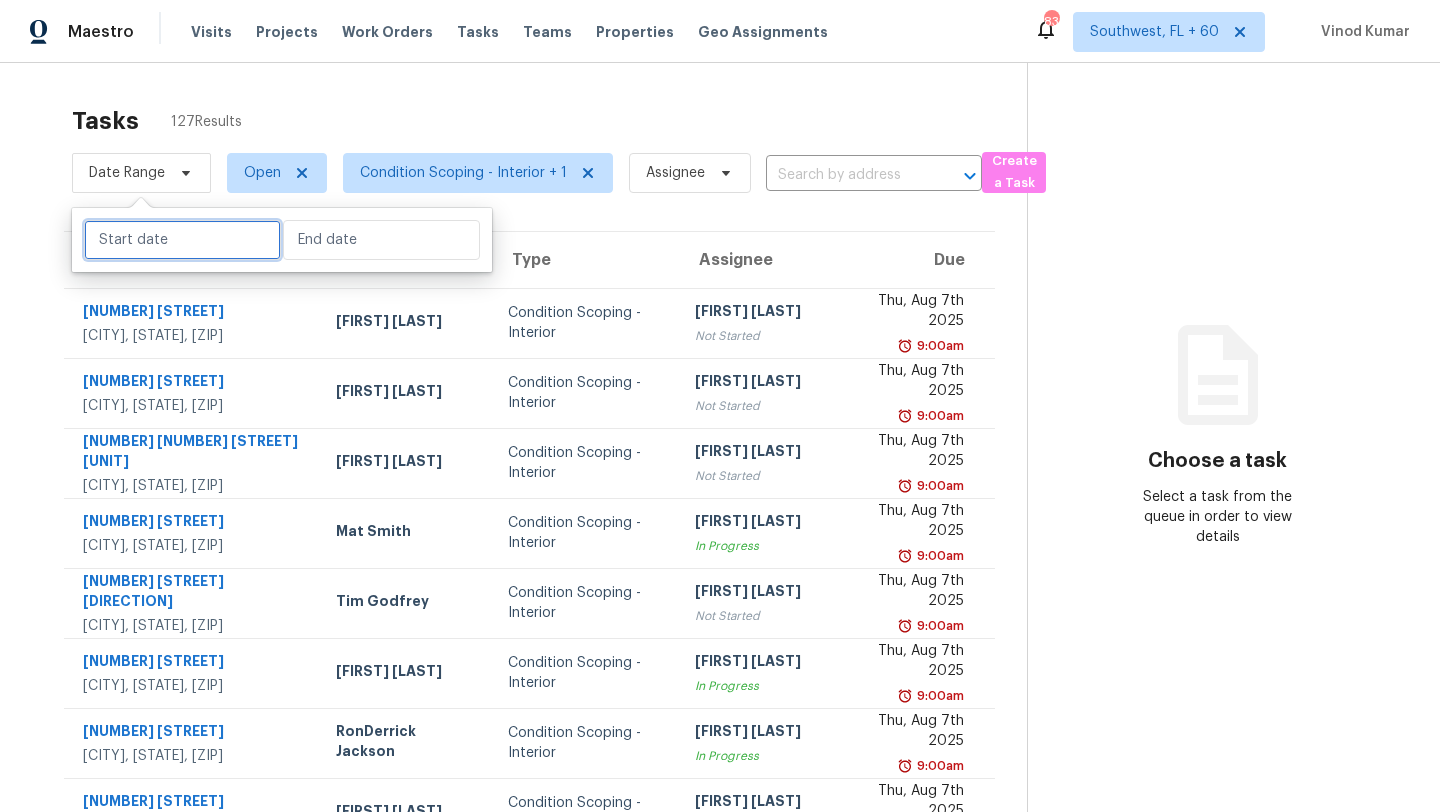 click at bounding box center (182, 240) 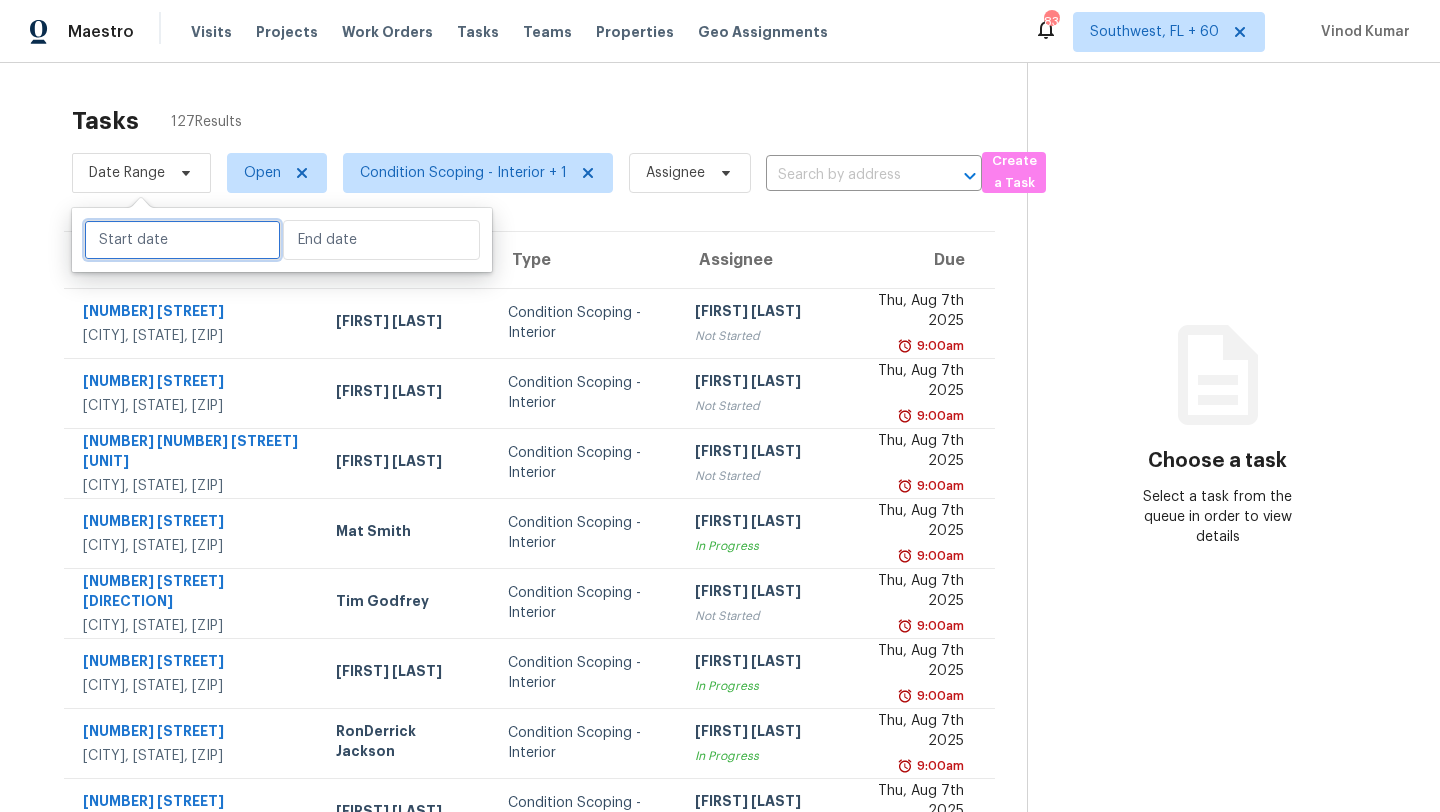 select on "8" 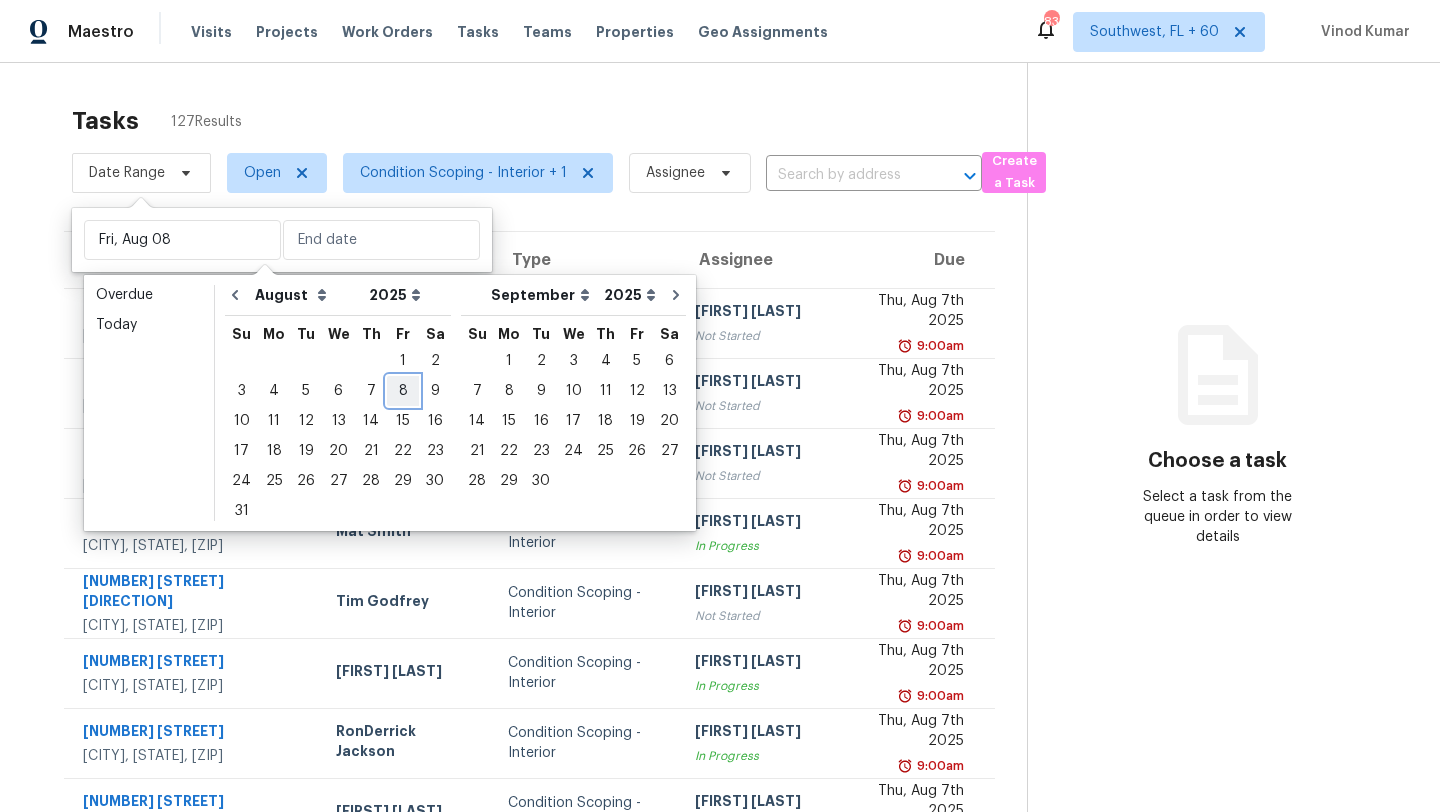 click on "8" at bounding box center [403, 391] 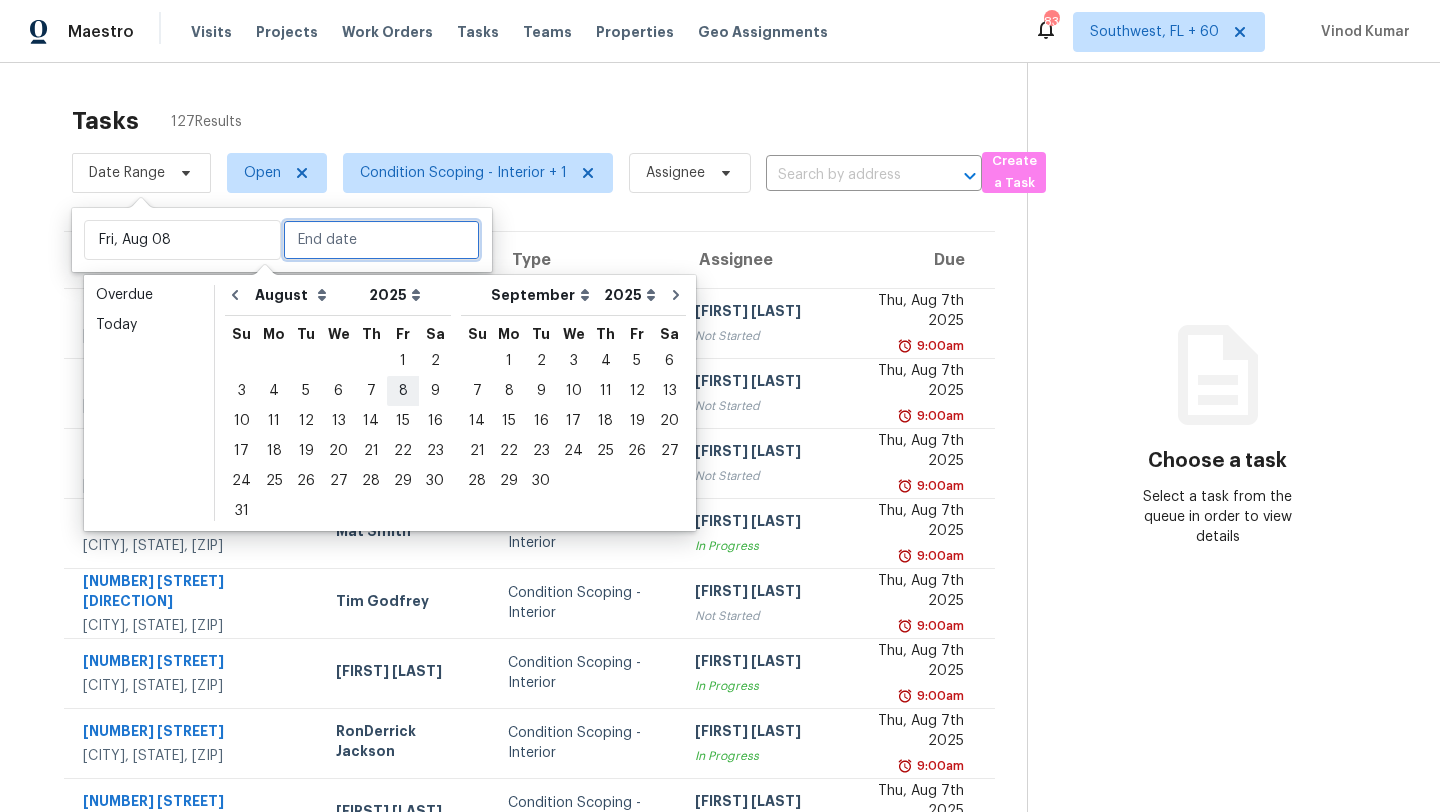 type on "Fri, Aug 08" 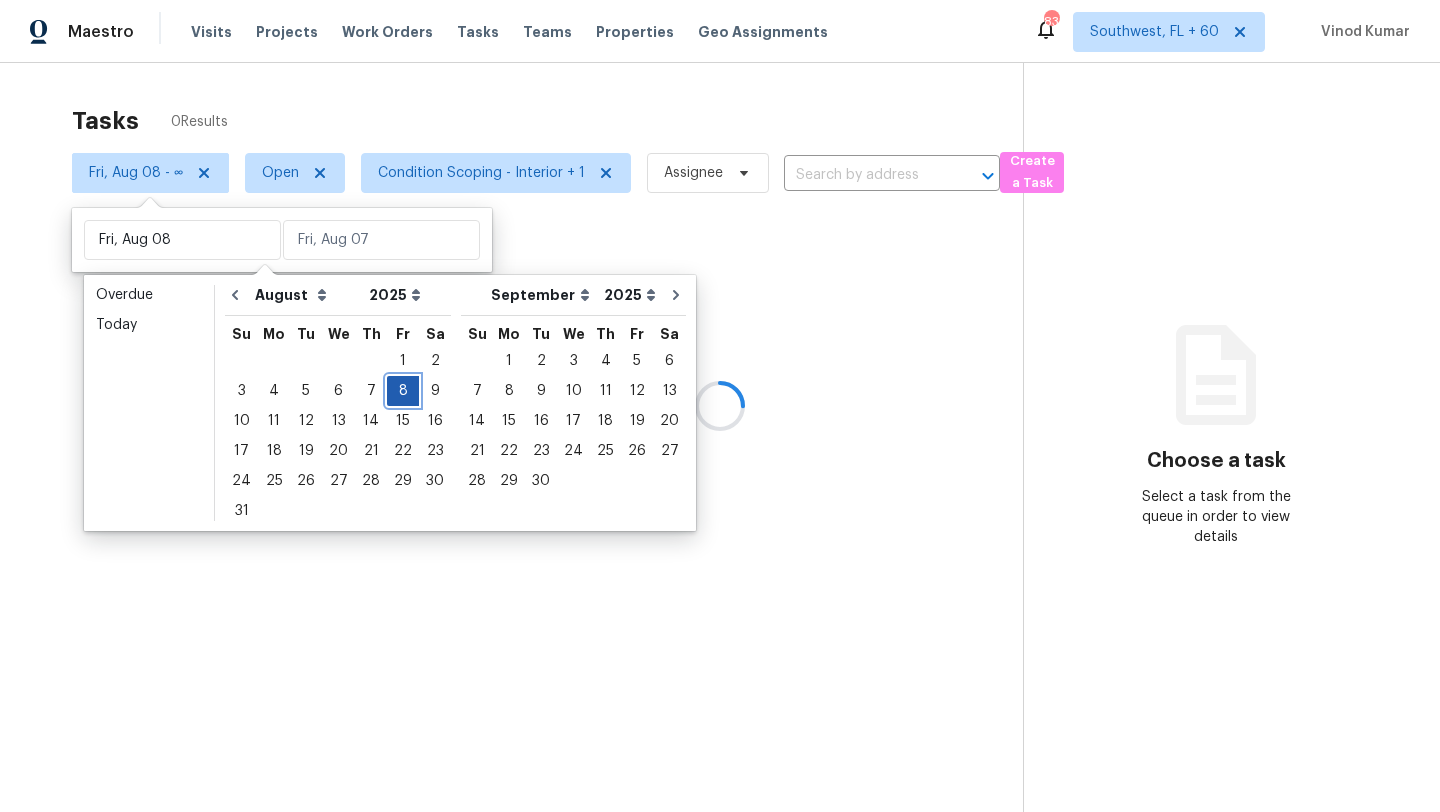click on "8" at bounding box center [403, 391] 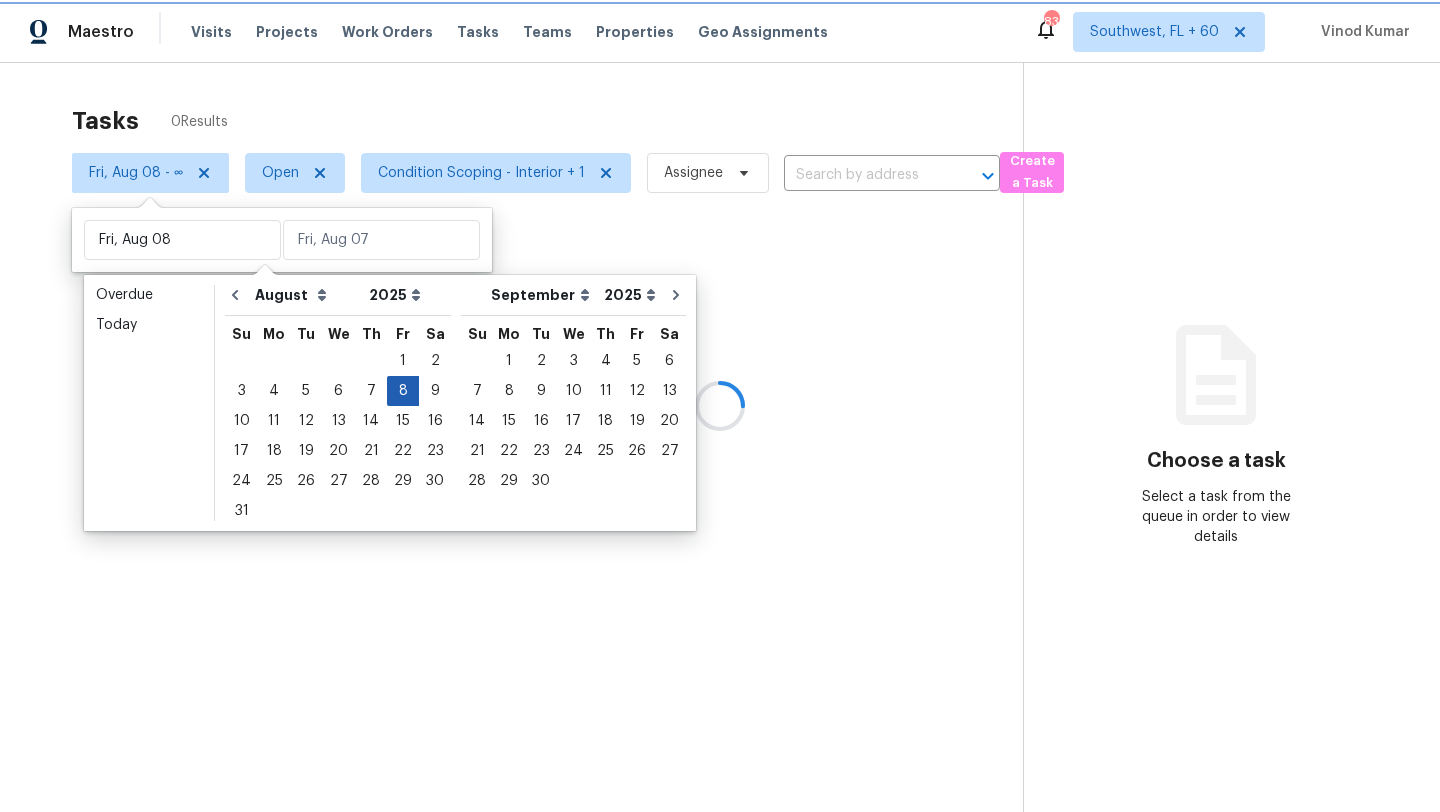 type on "Fri, Aug 08" 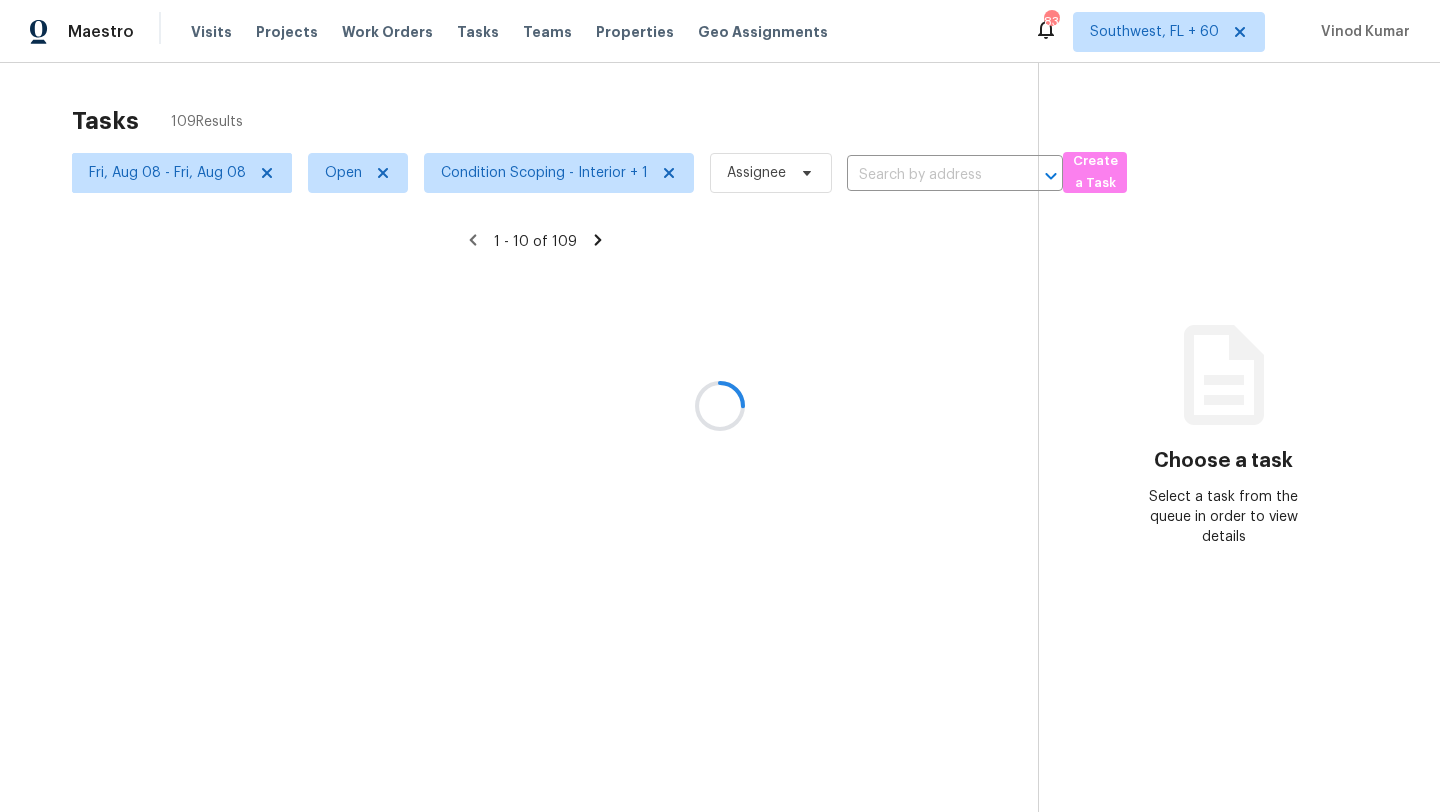 click at bounding box center (720, 406) 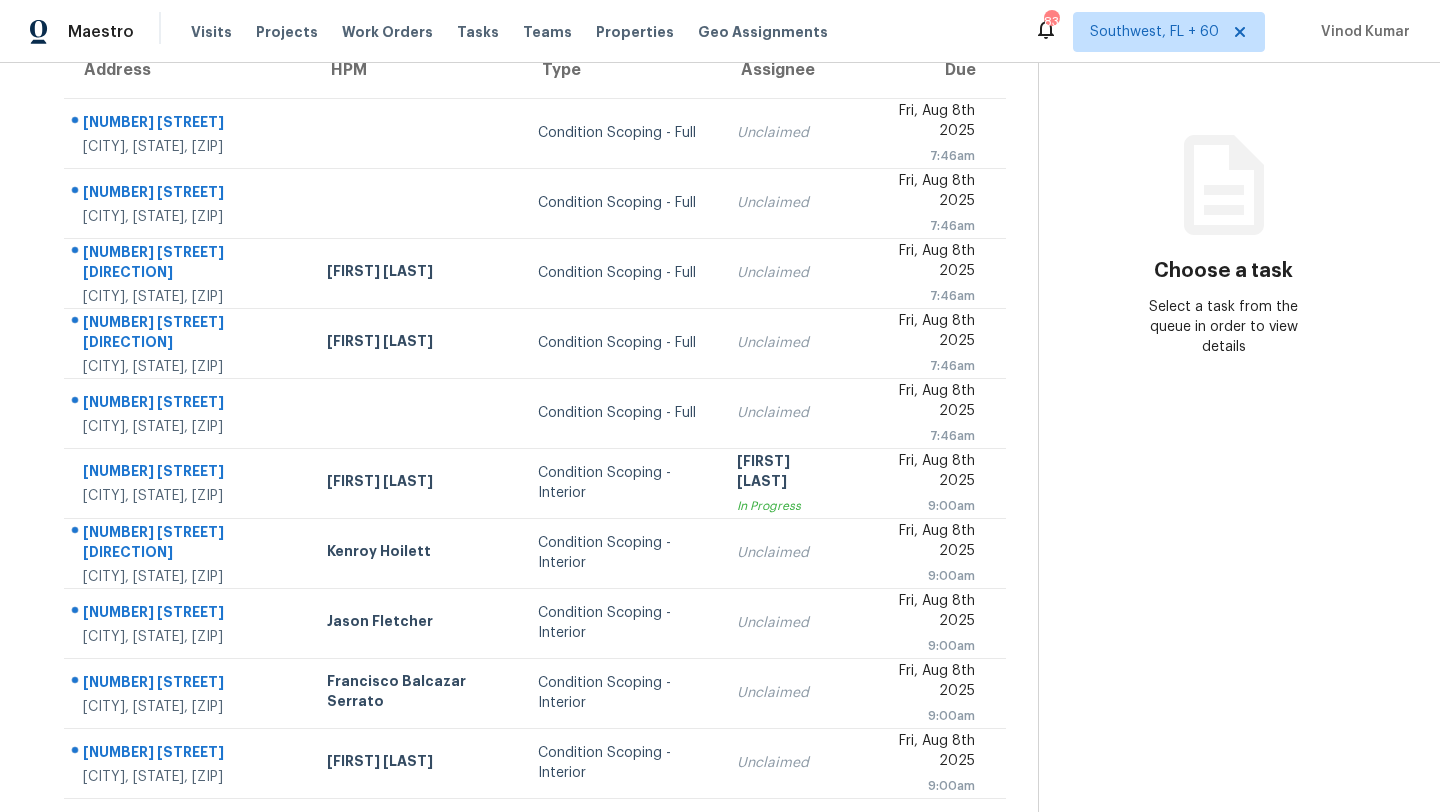 scroll, scrollTop: 229, scrollLeft: 0, axis: vertical 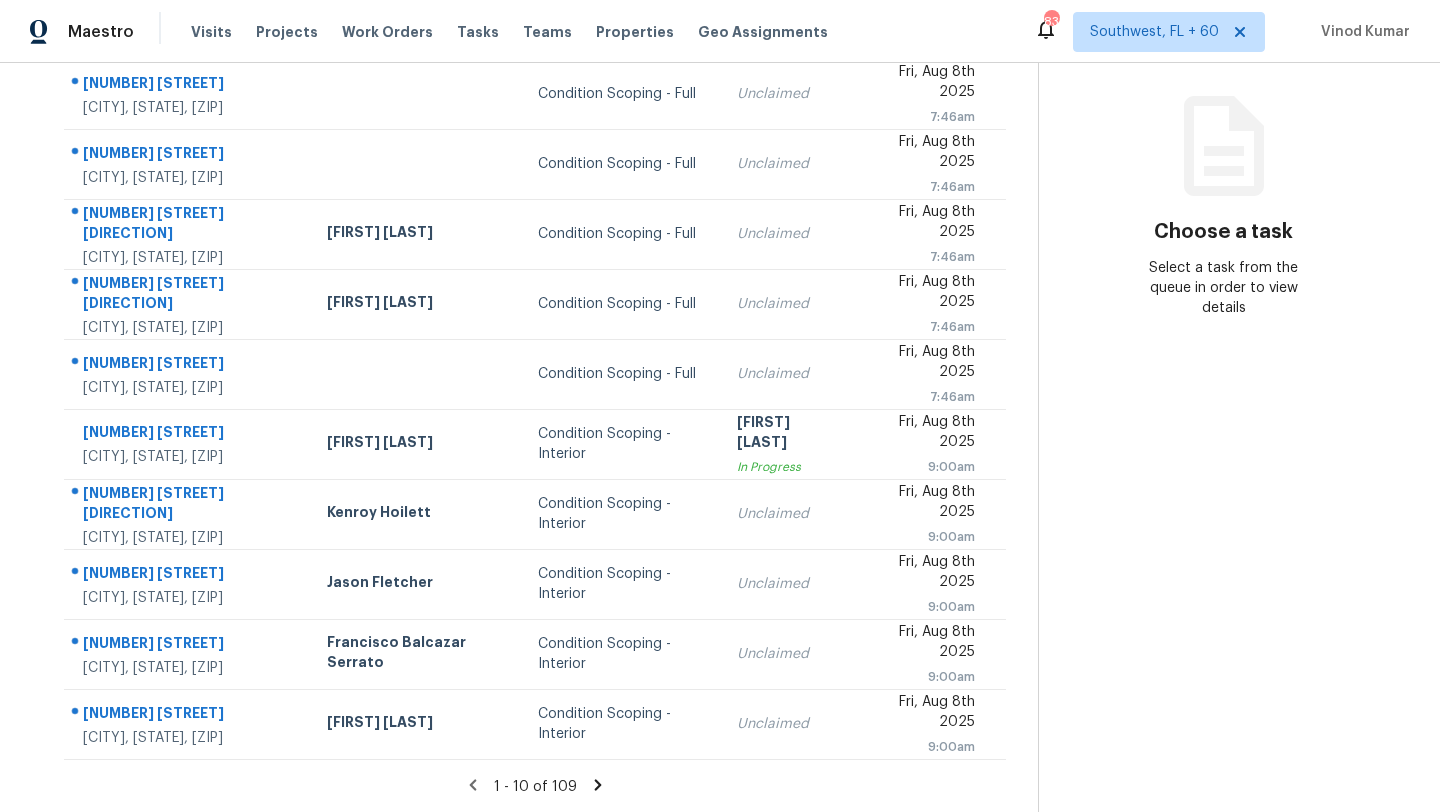 click 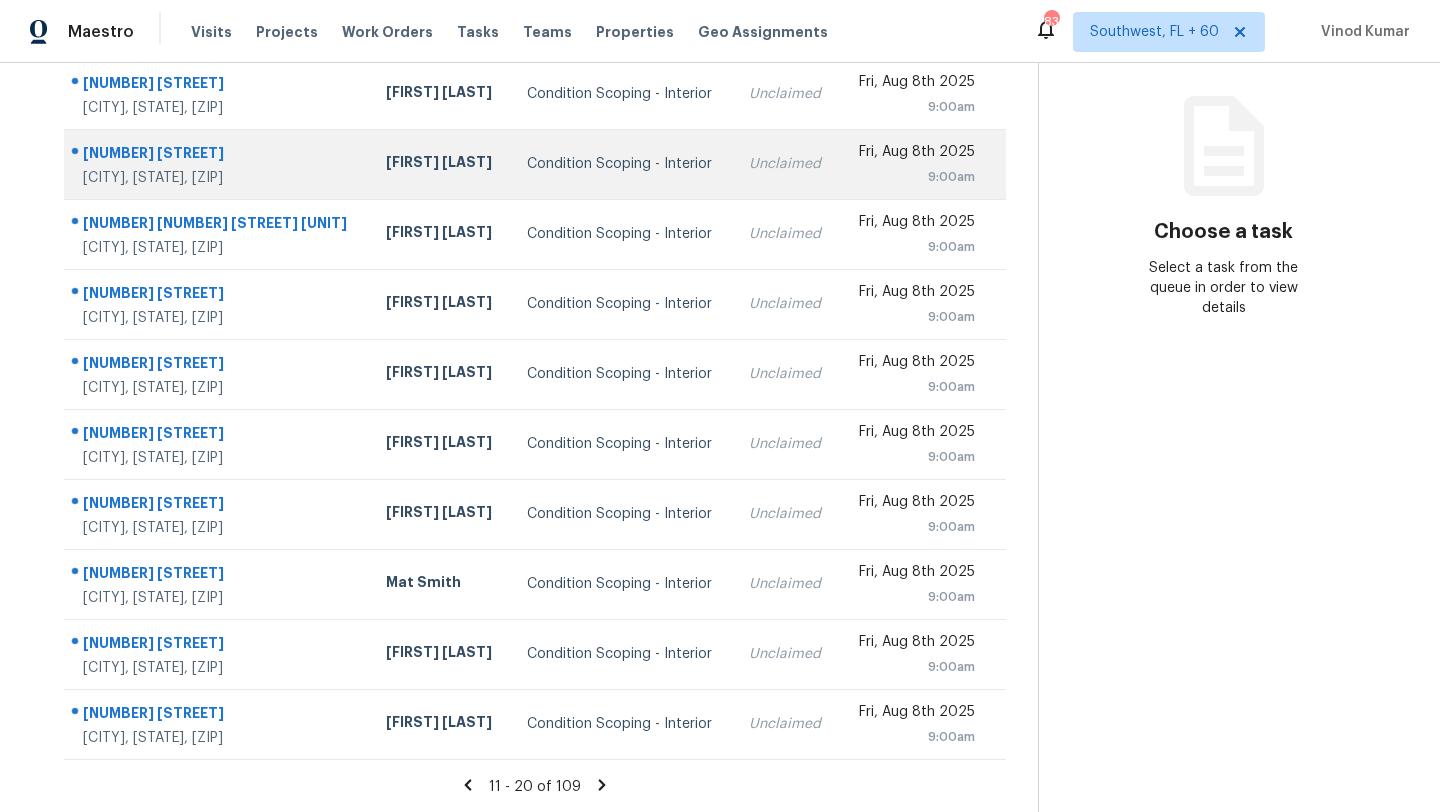 scroll, scrollTop: 0, scrollLeft: 0, axis: both 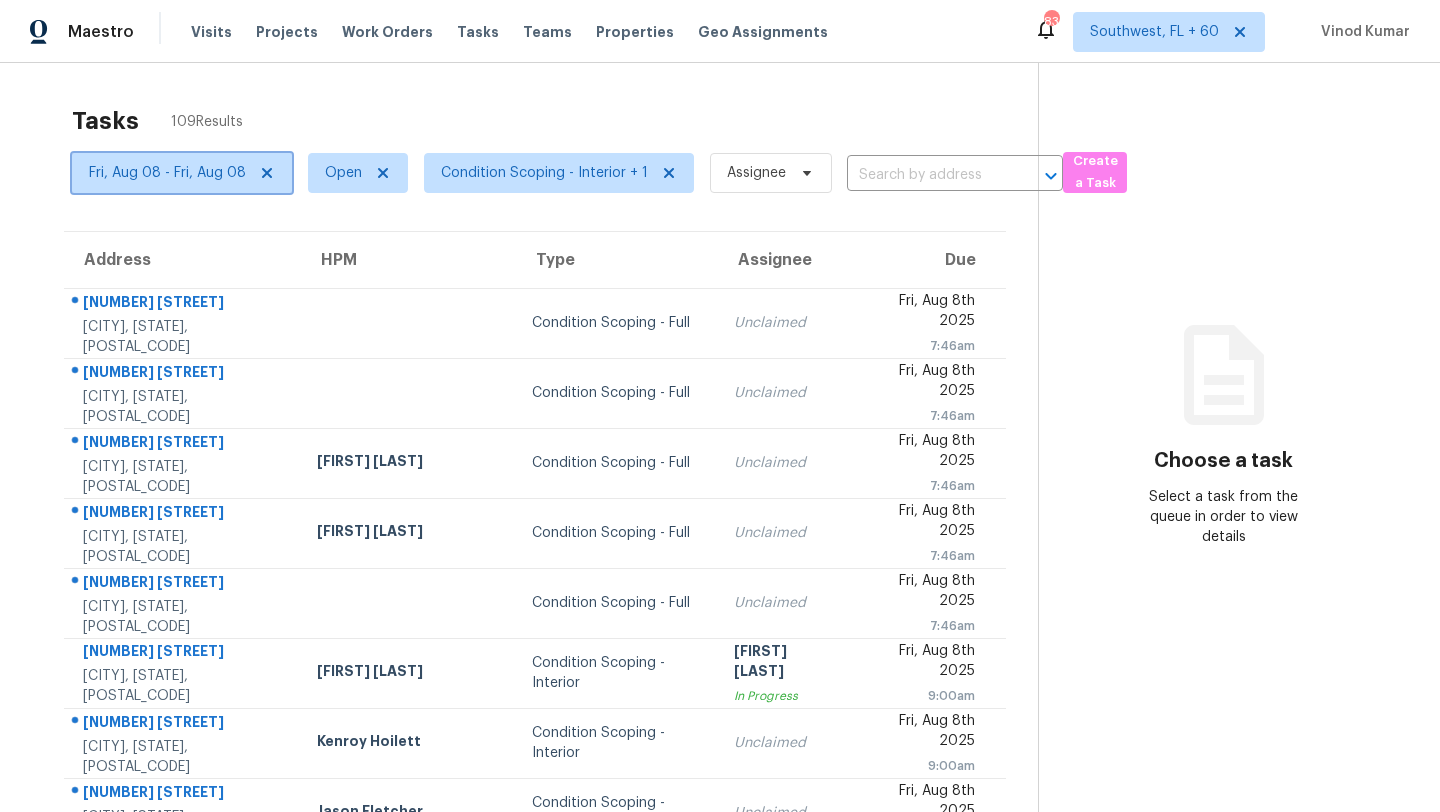 click on "Fri, Aug 08 - Fri, Aug 08" at bounding box center [167, 173] 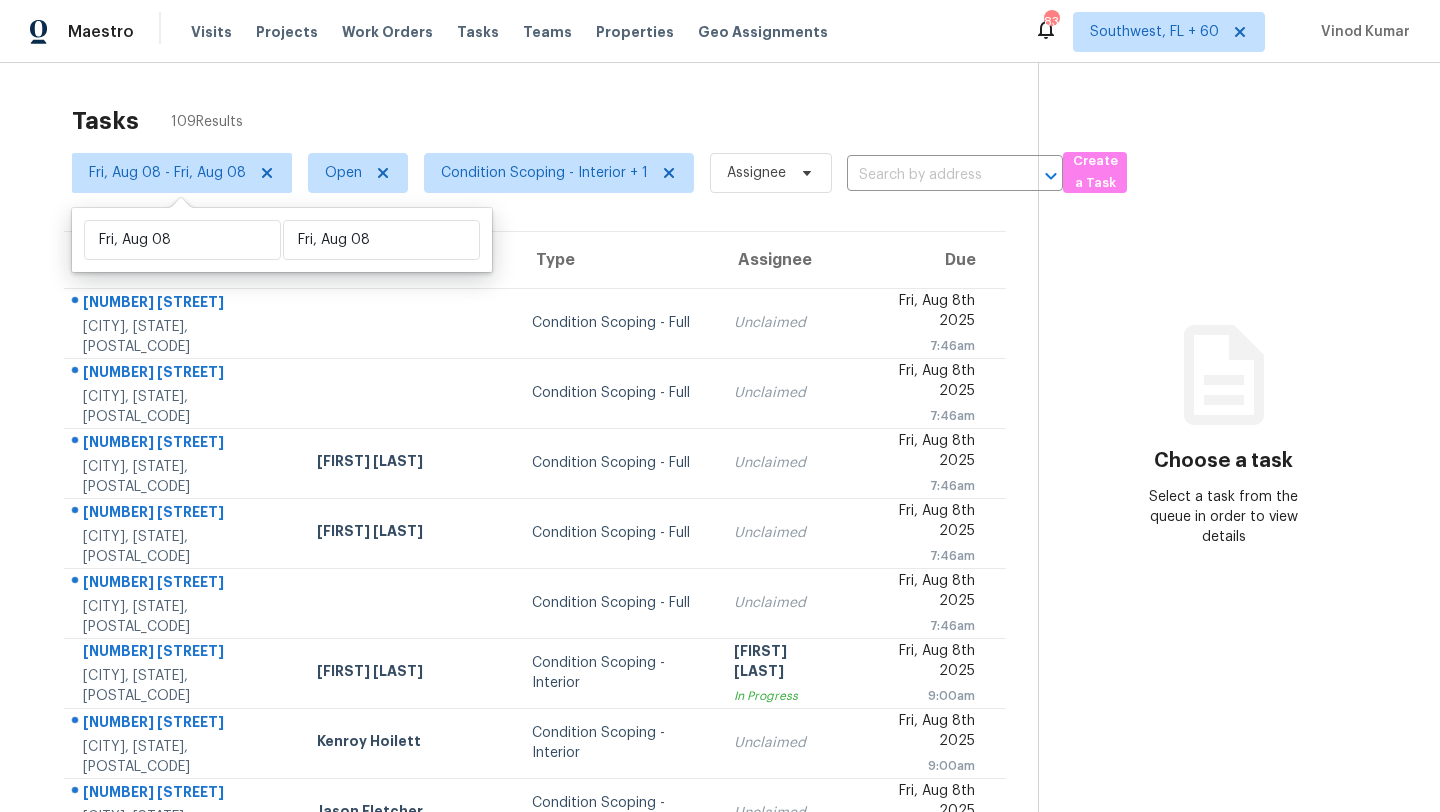 click on "Tasks 109  Results" at bounding box center (555, 121) 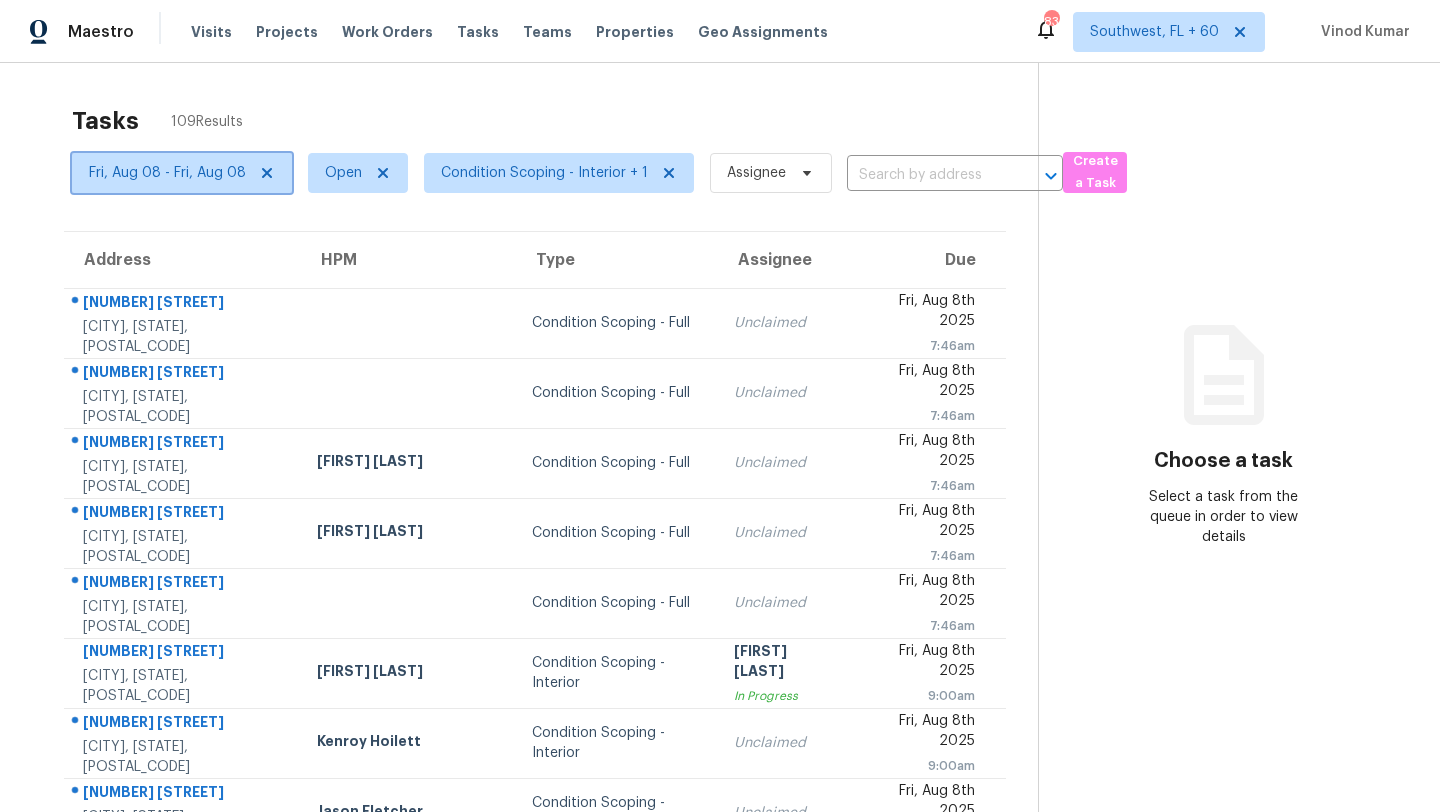 click on "Fri, Aug 08 - Fri, Aug 08" at bounding box center [167, 173] 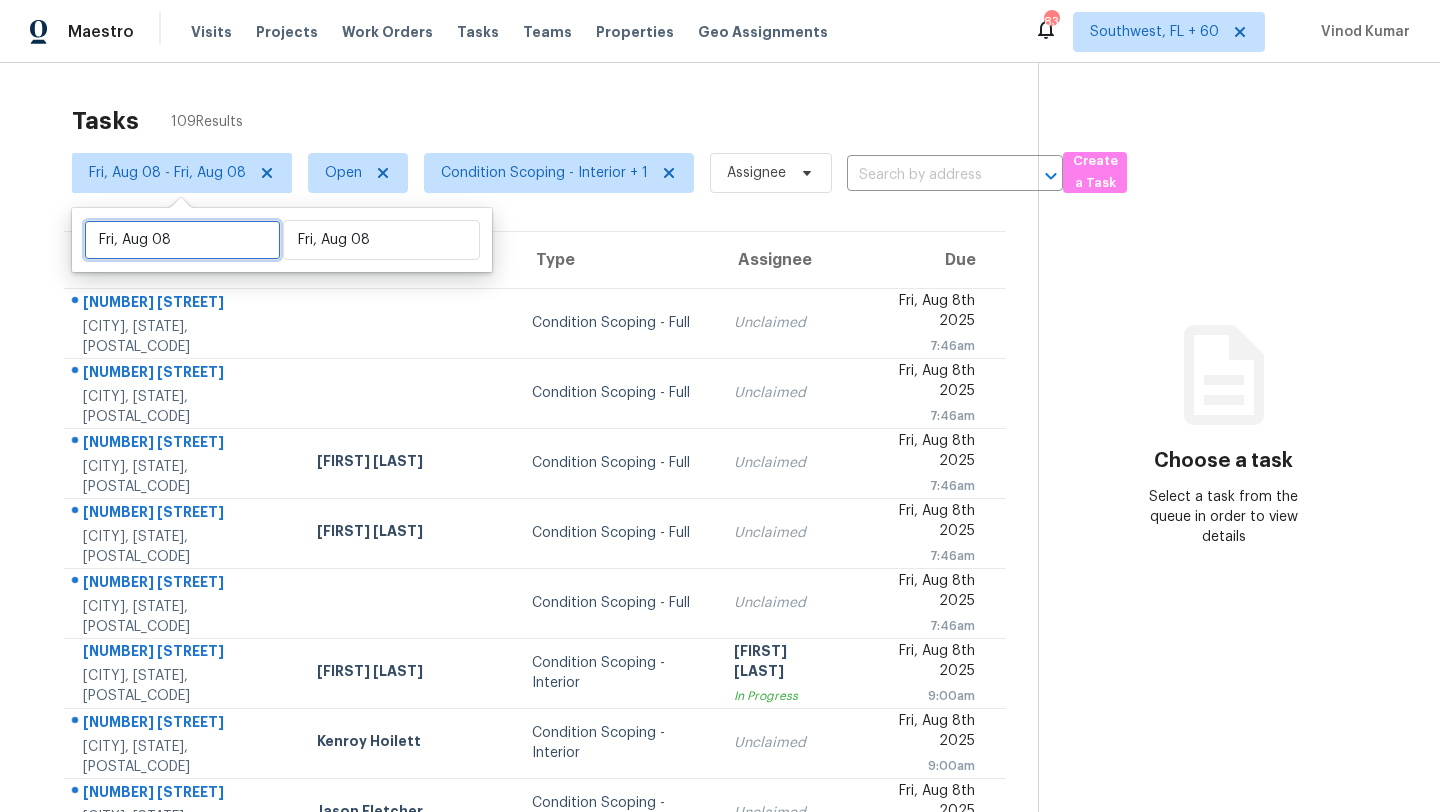click on "Fri, Aug 08" at bounding box center [182, 240] 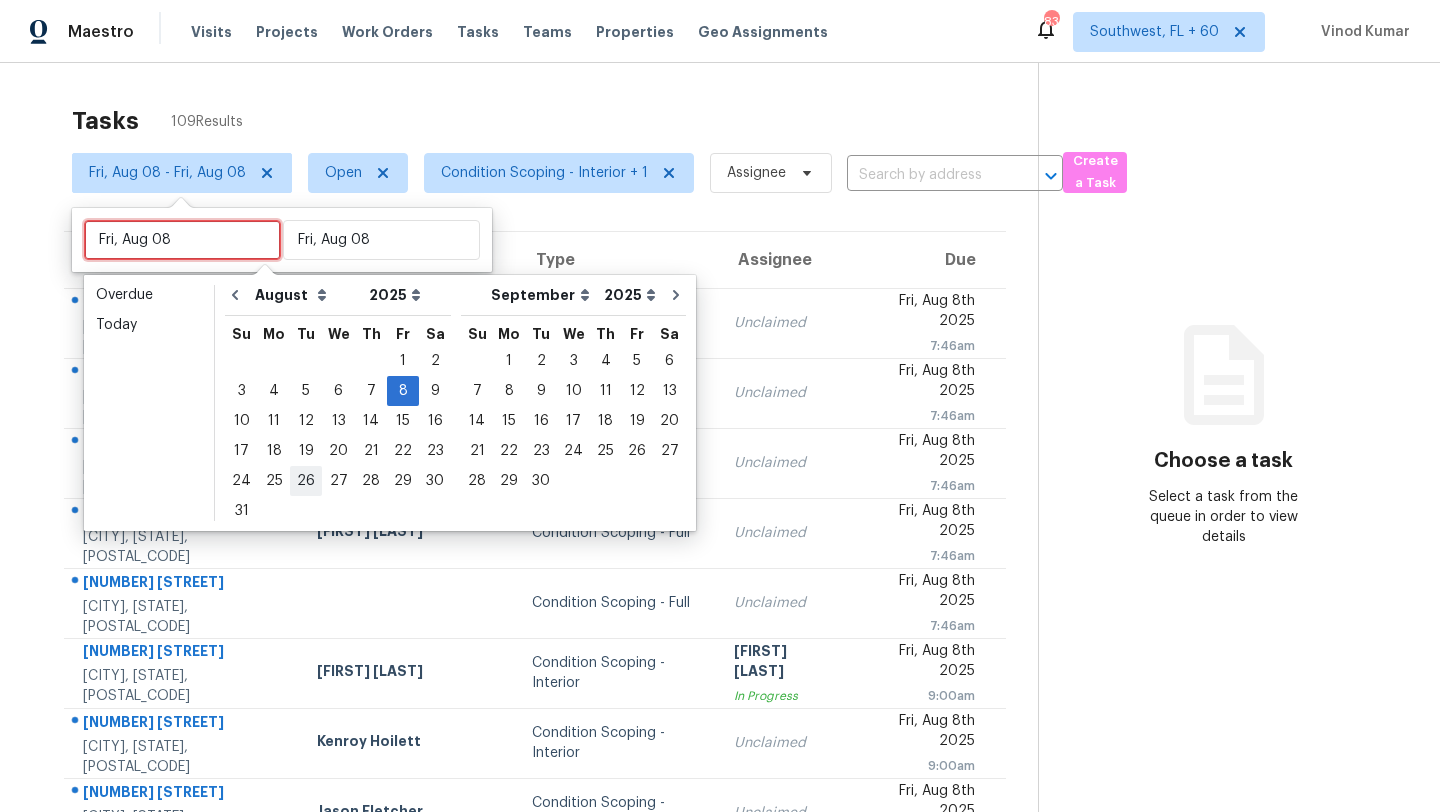 type on "Tue, Aug 12" 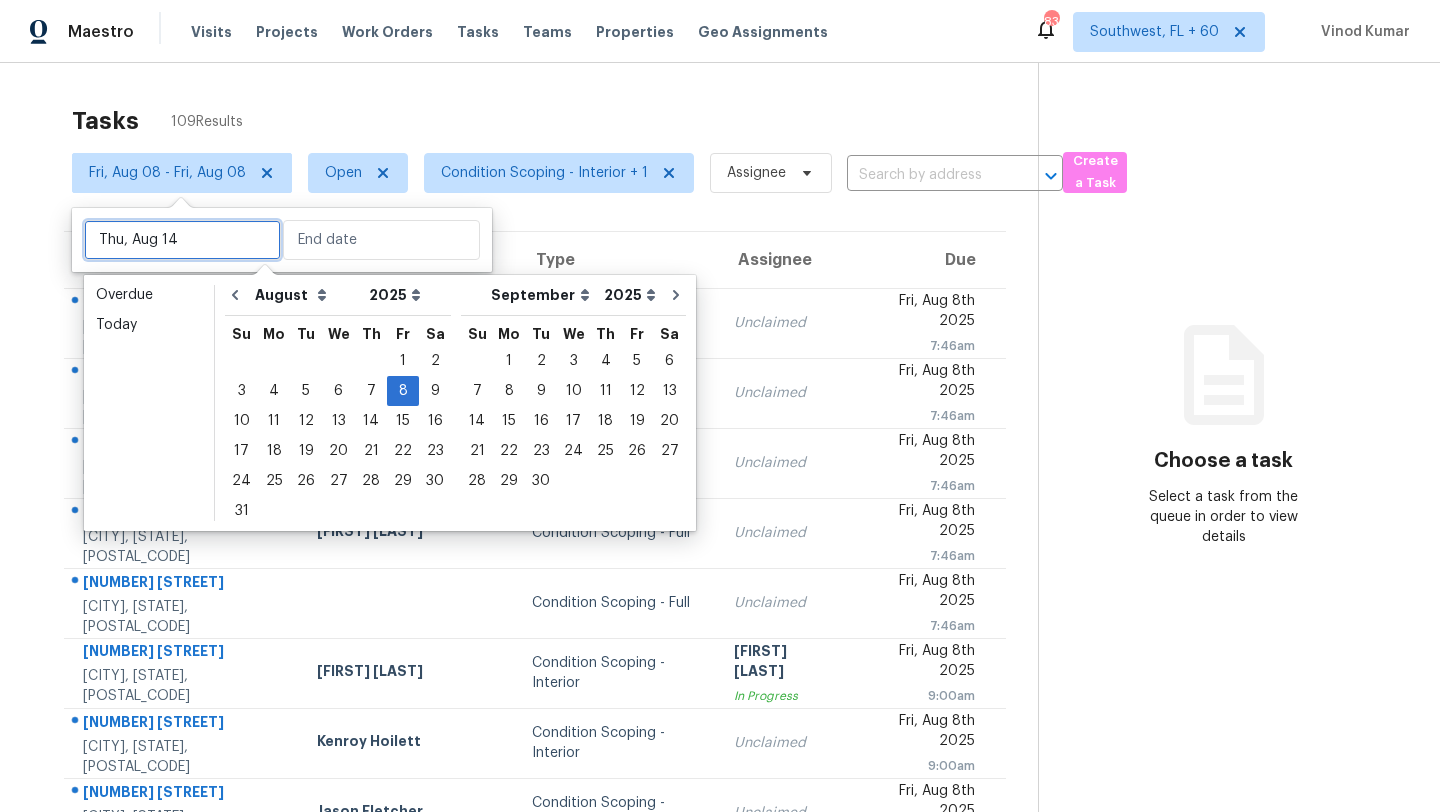type on "Thu, Aug 07" 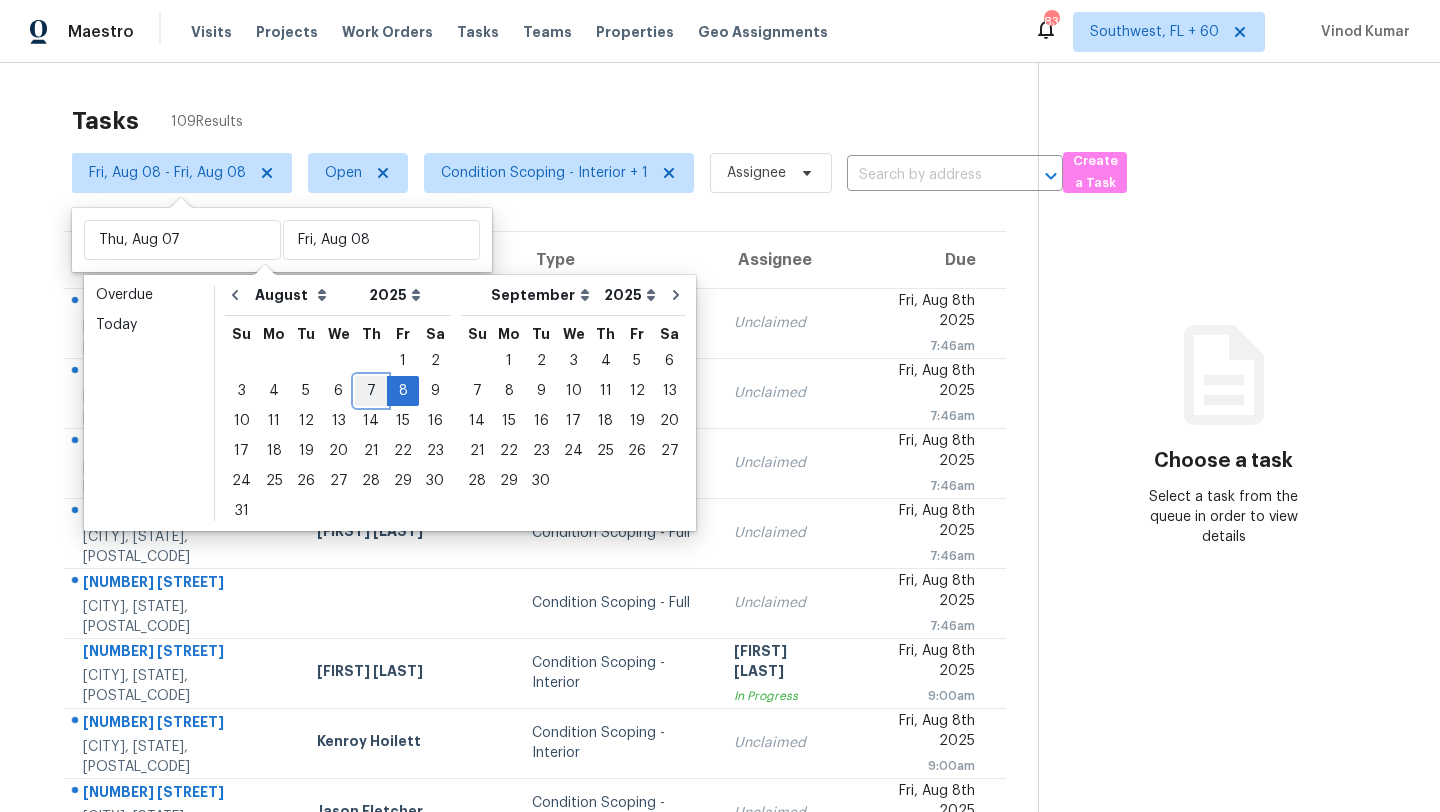 click on "7" at bounding box center (371, 391) 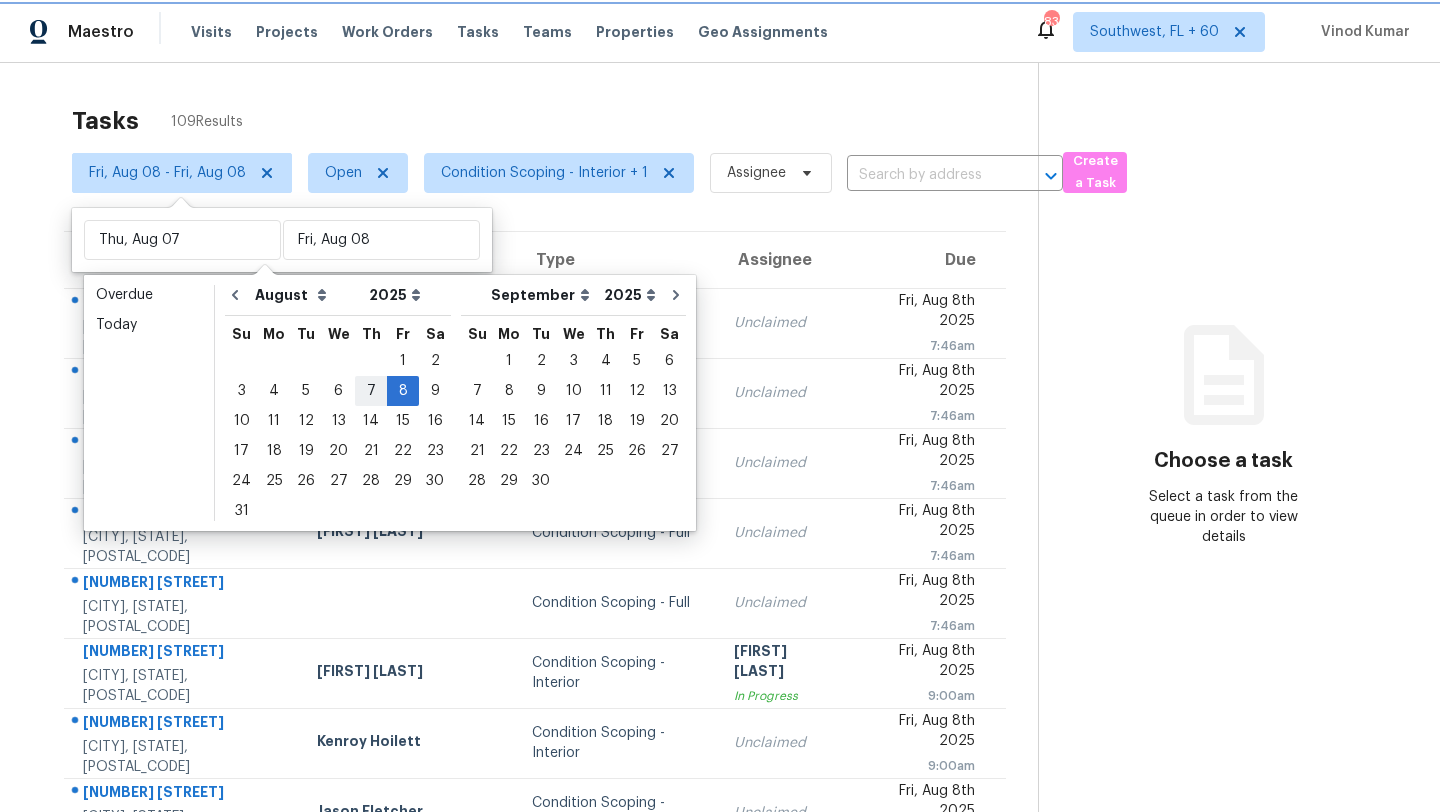 type on "Thu, Aug 07" 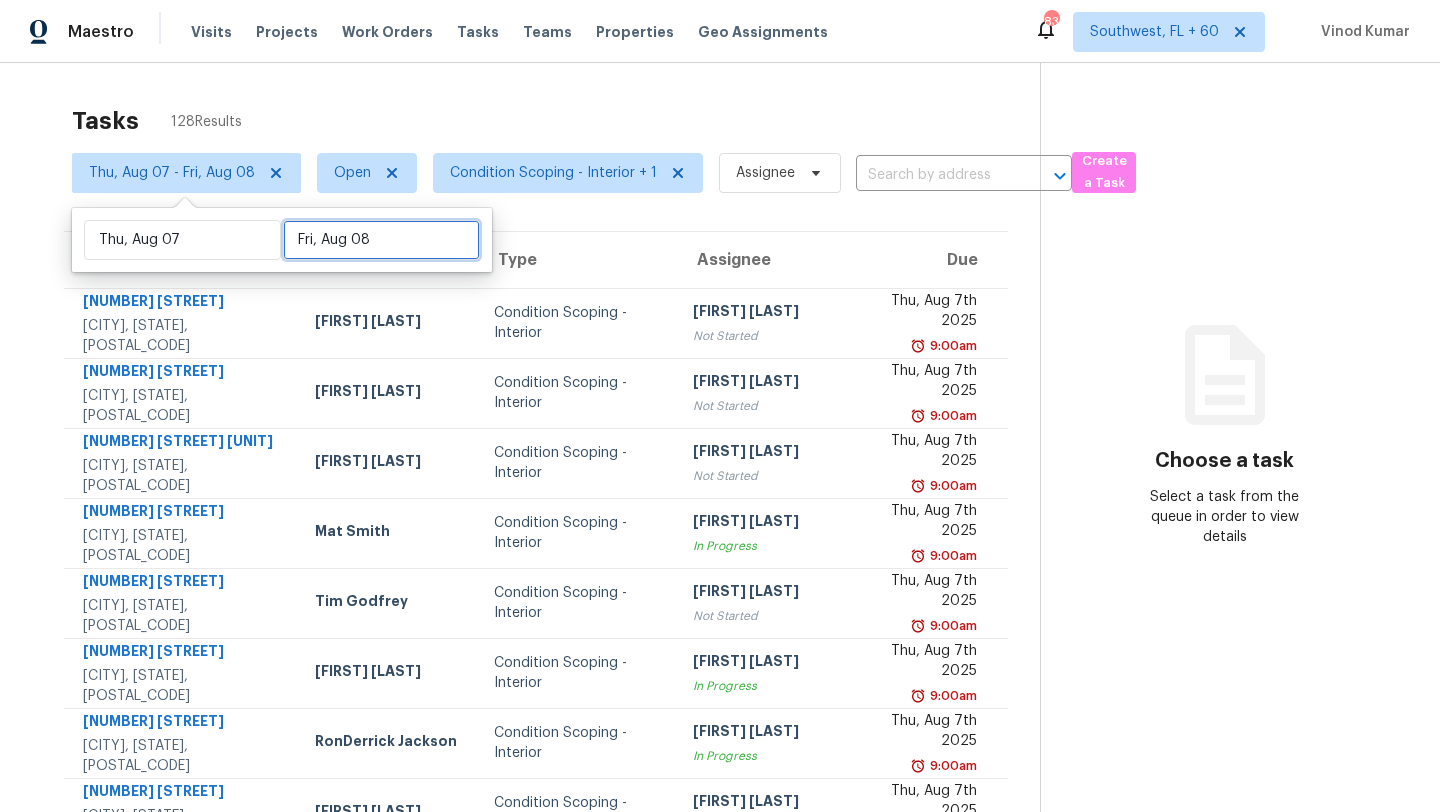 select on "7" 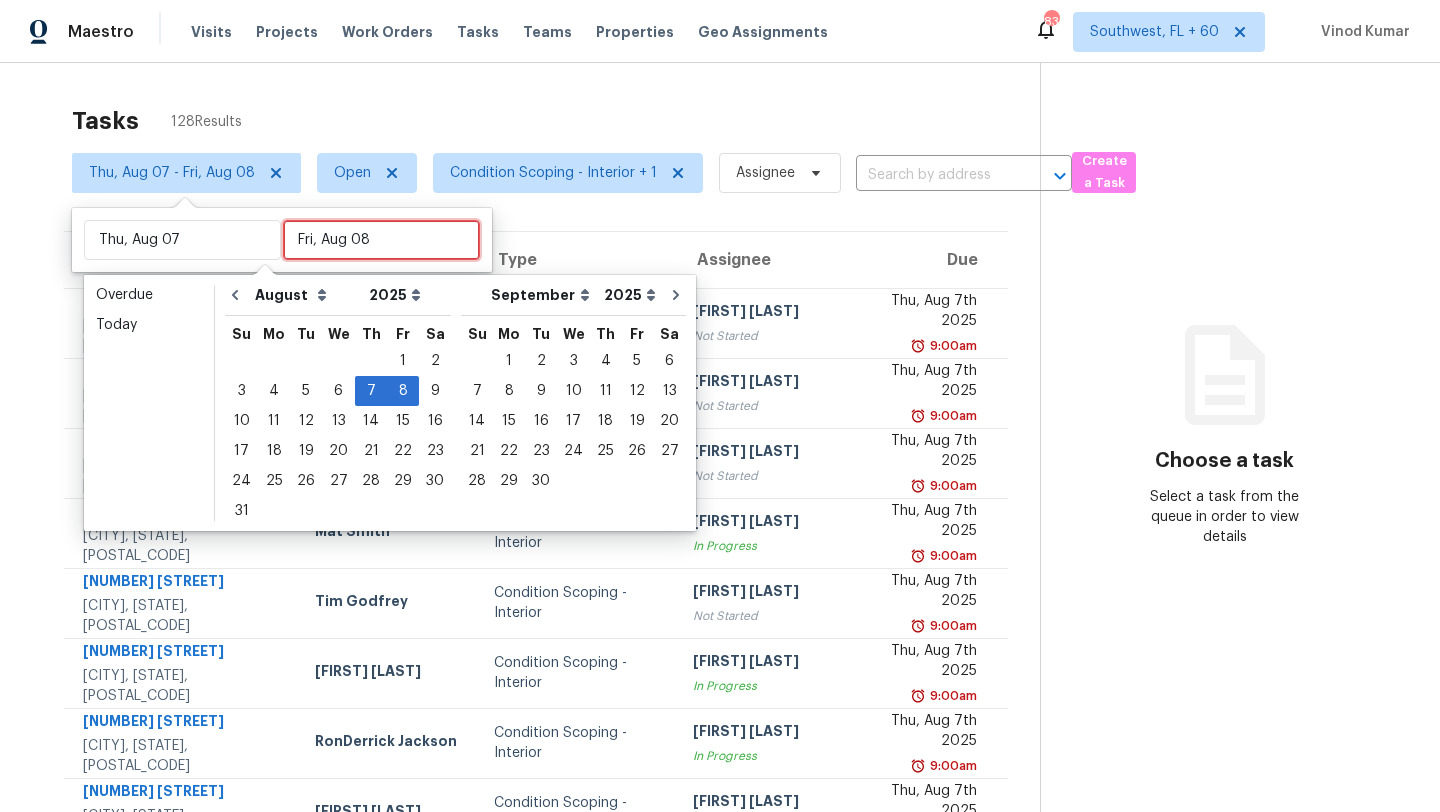 click on "Fri, Aug 08" at bounding box center (381, 240) 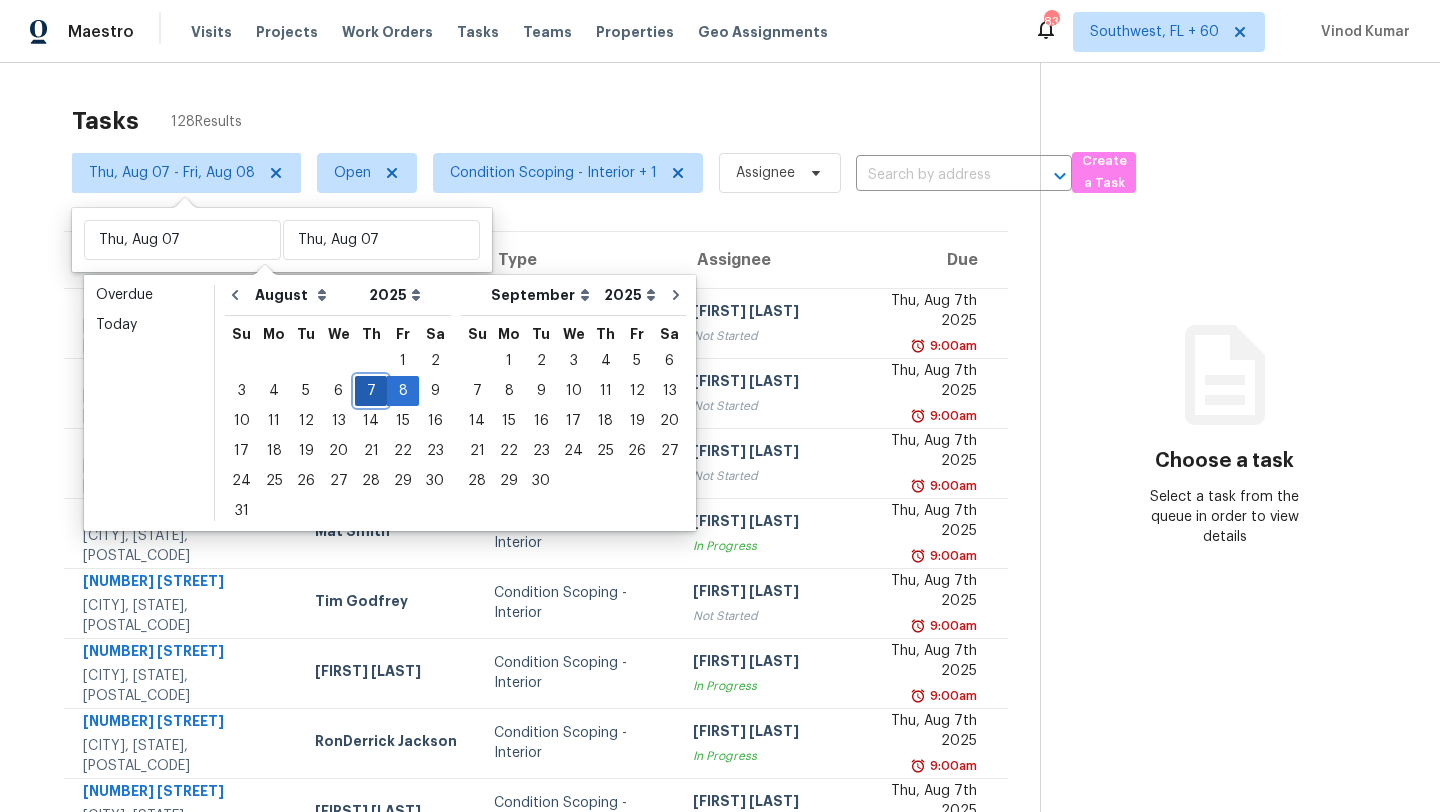 click on "7" at bounding box center (371, 391) 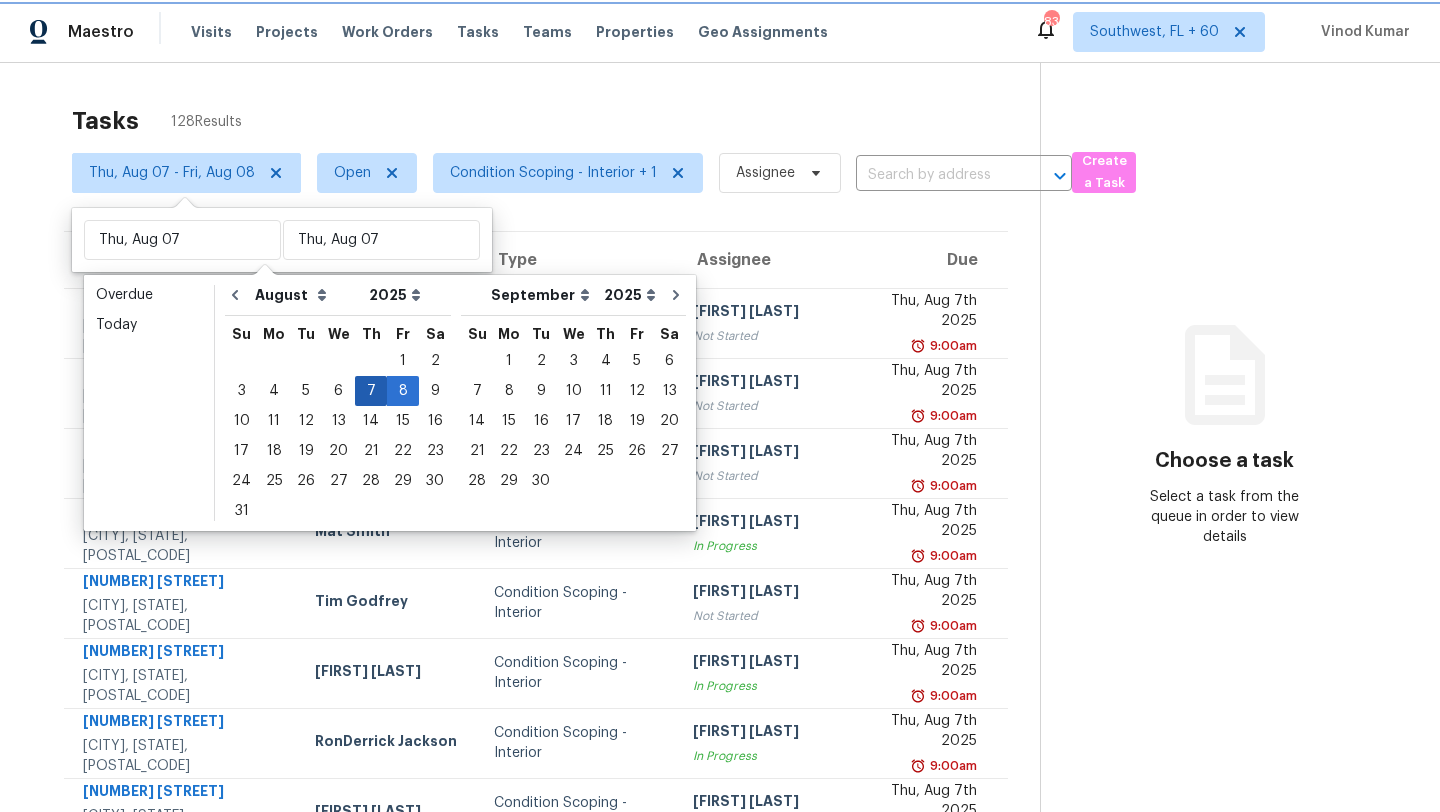 type on "Thu, Aug 07" 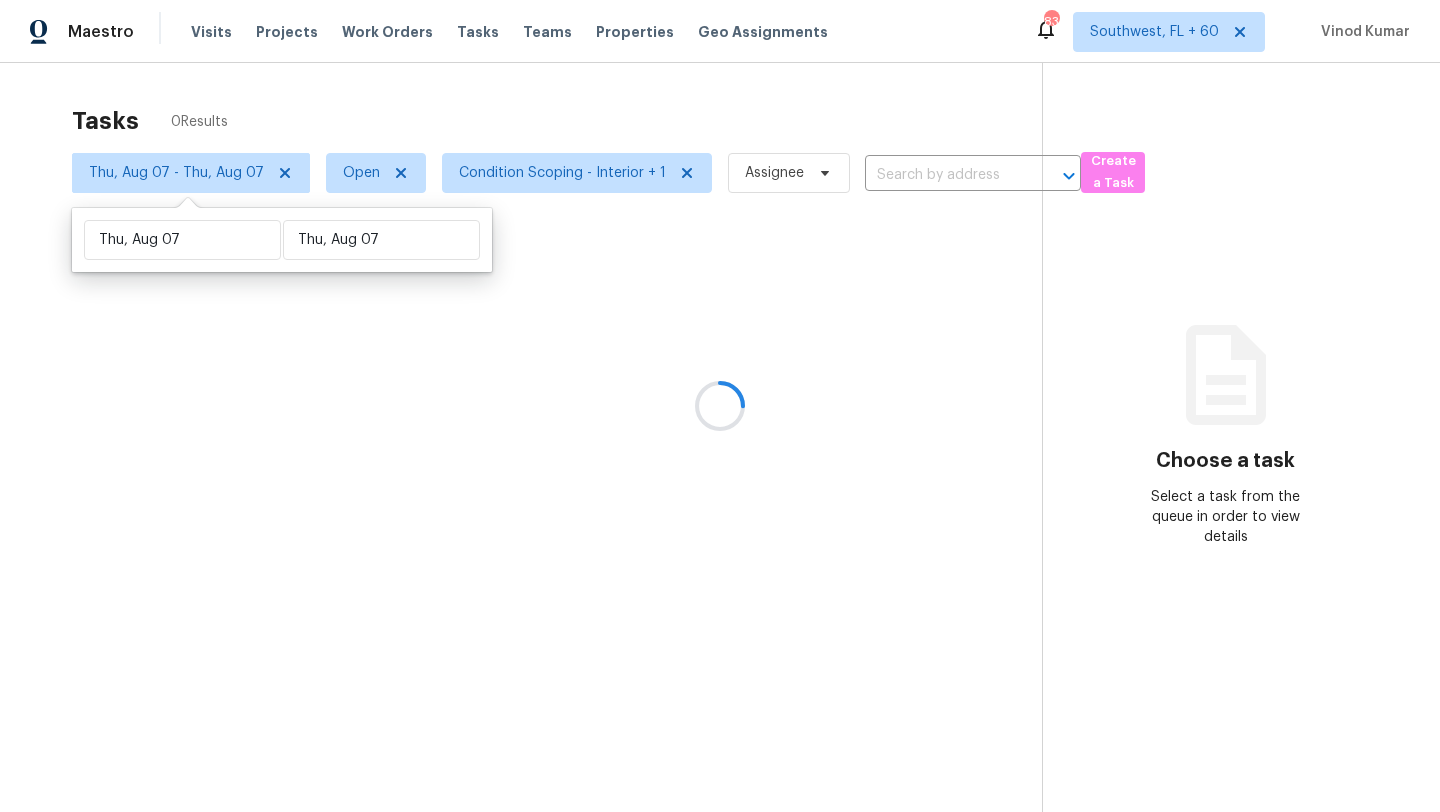 click at bounding box center (720, 406) 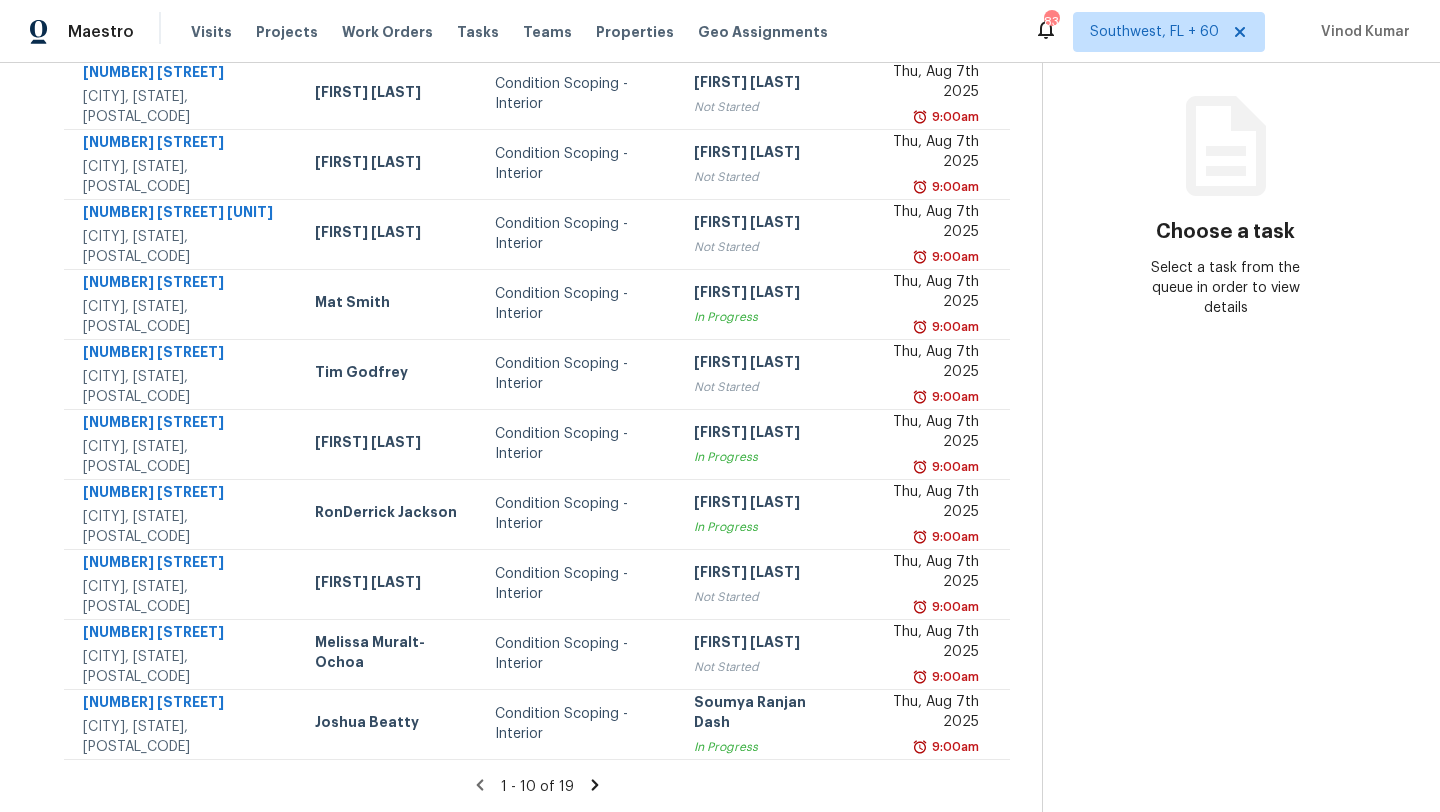 scroll, scrollTop: 0, scrollLeft: 0, axis: both 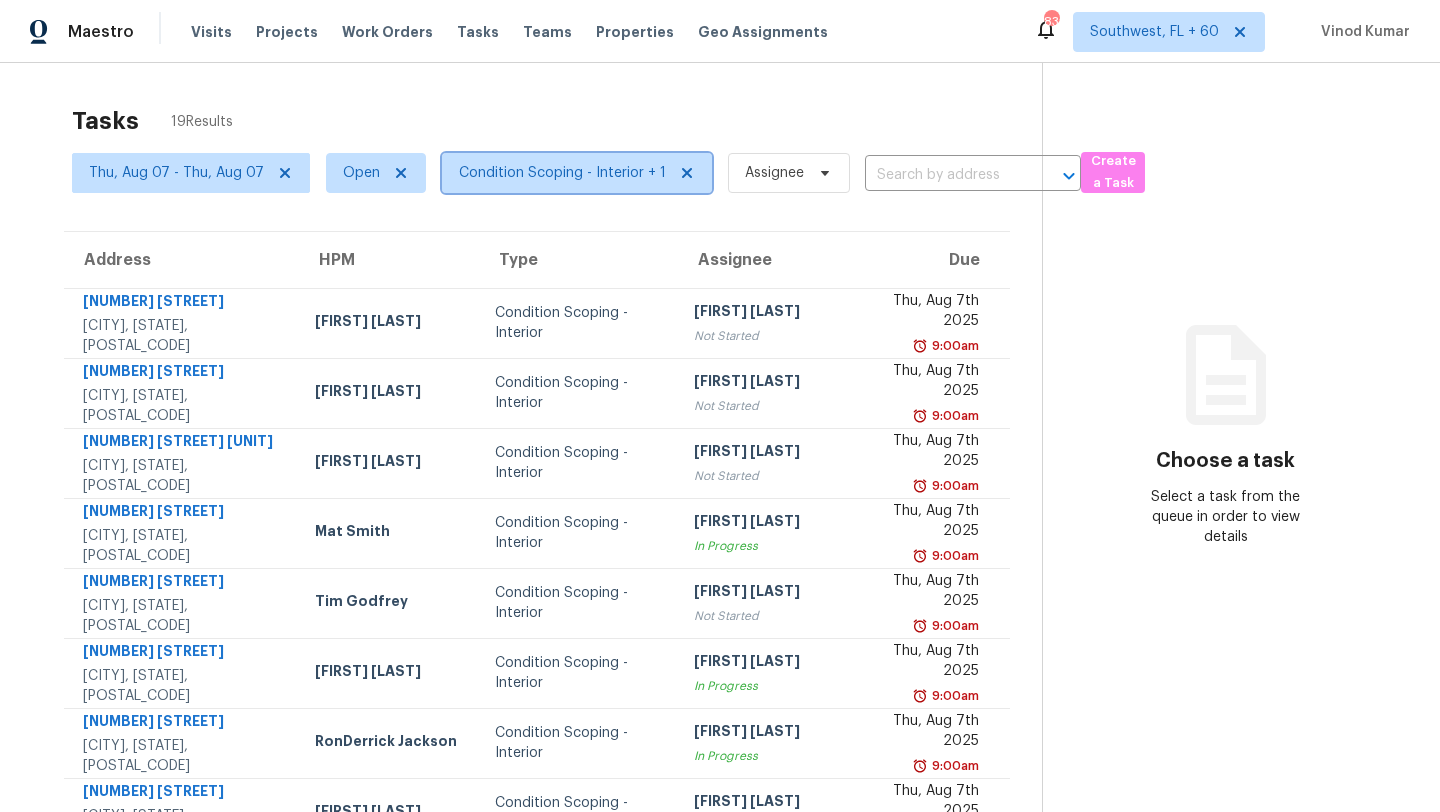 click on "Condition Scoping - Interior + 1" at bounding box center [577, 173] 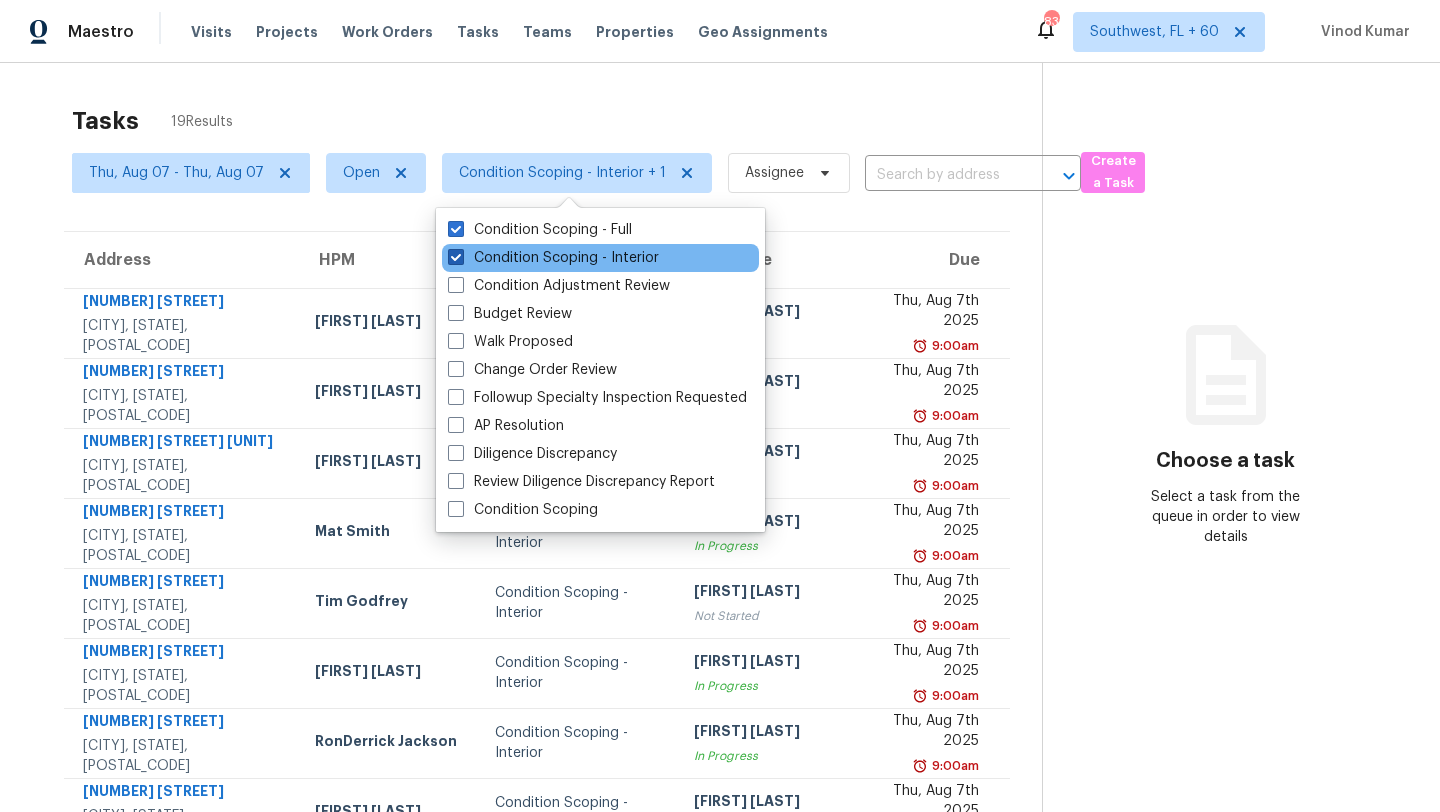 click on "Condition Scoping - Interior" at bounding box center [553, 258] 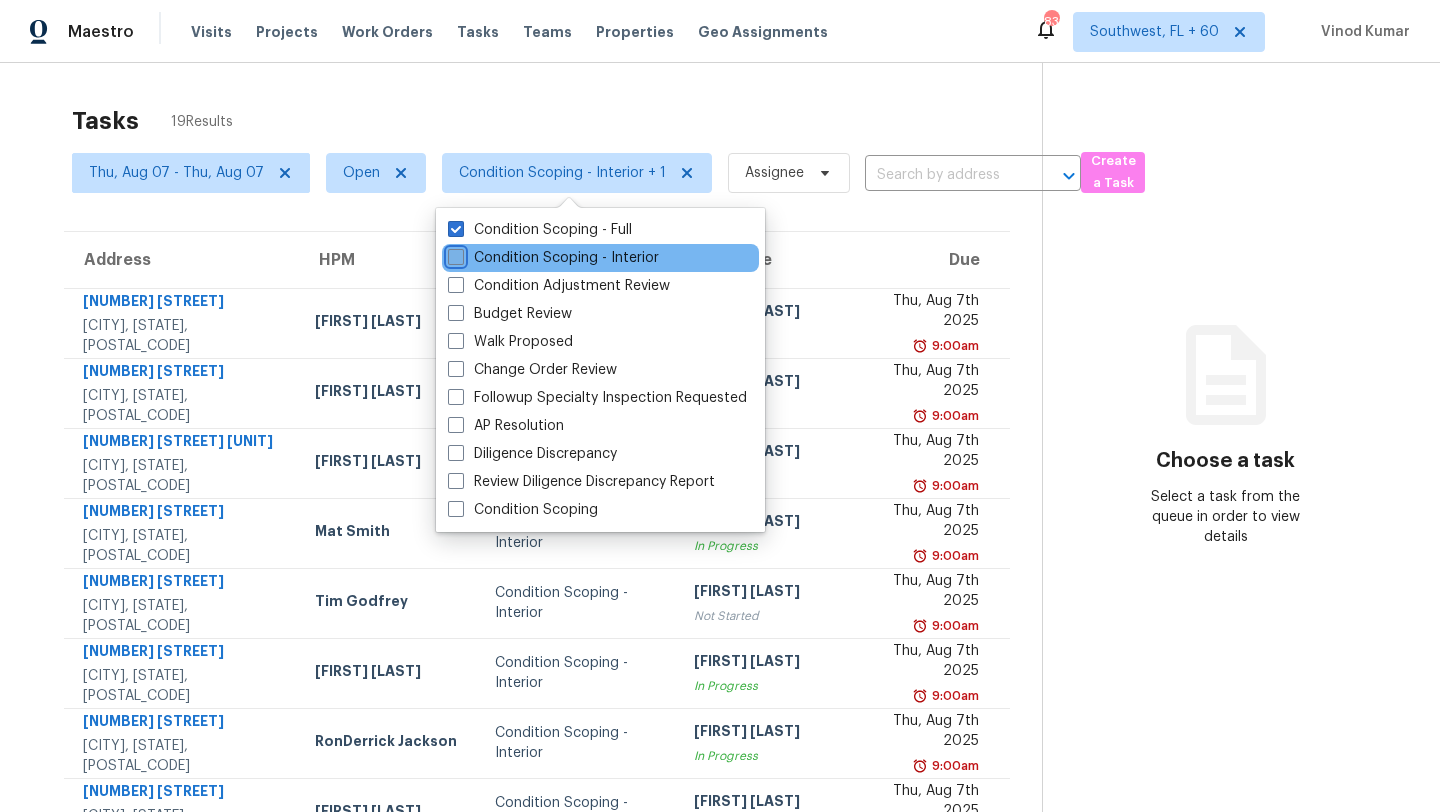 checkbox on "false" 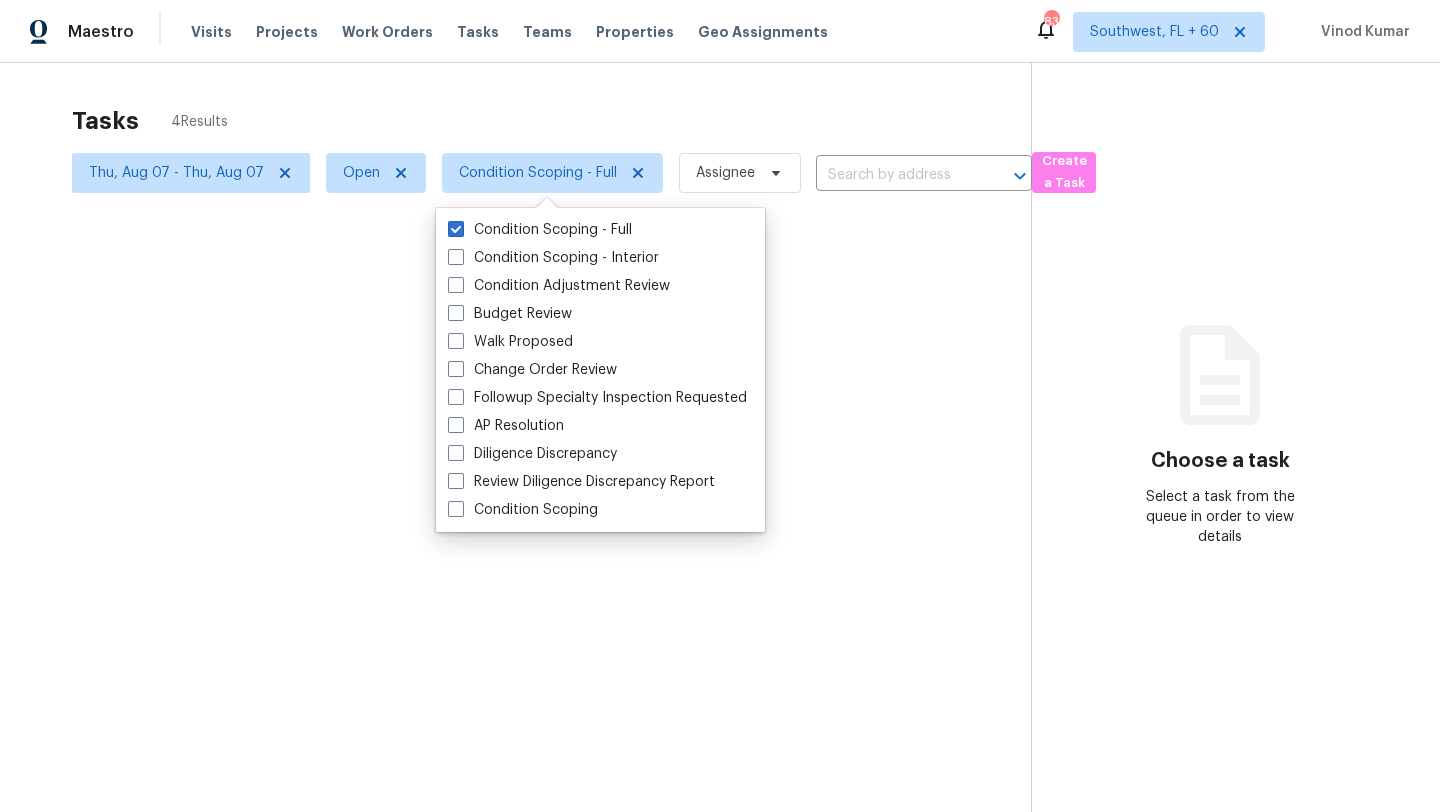 click on "Tasks 4  Results" at bounding box center [551, 121] 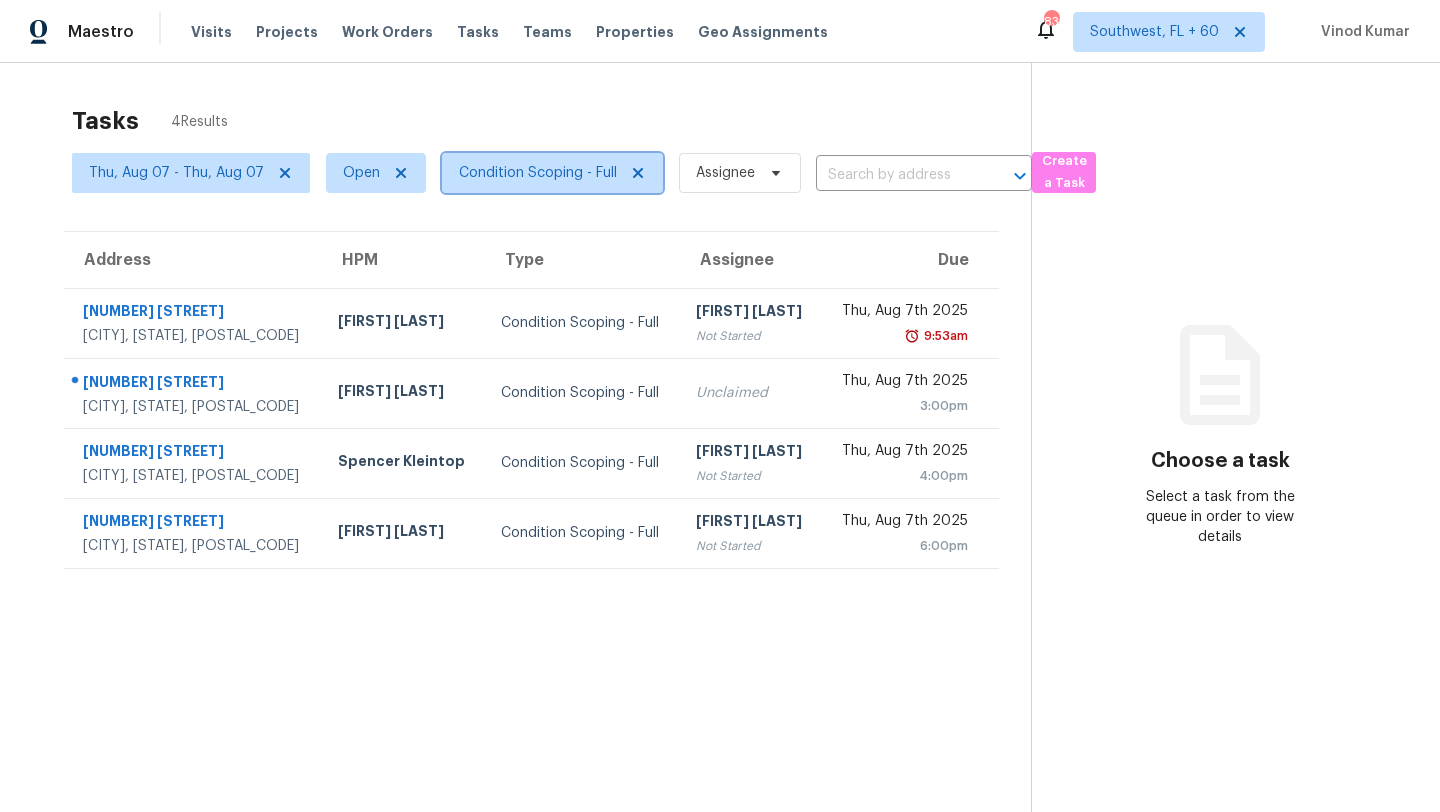 click on "Condition Scoping - Full" at bounding box center (552, 173) 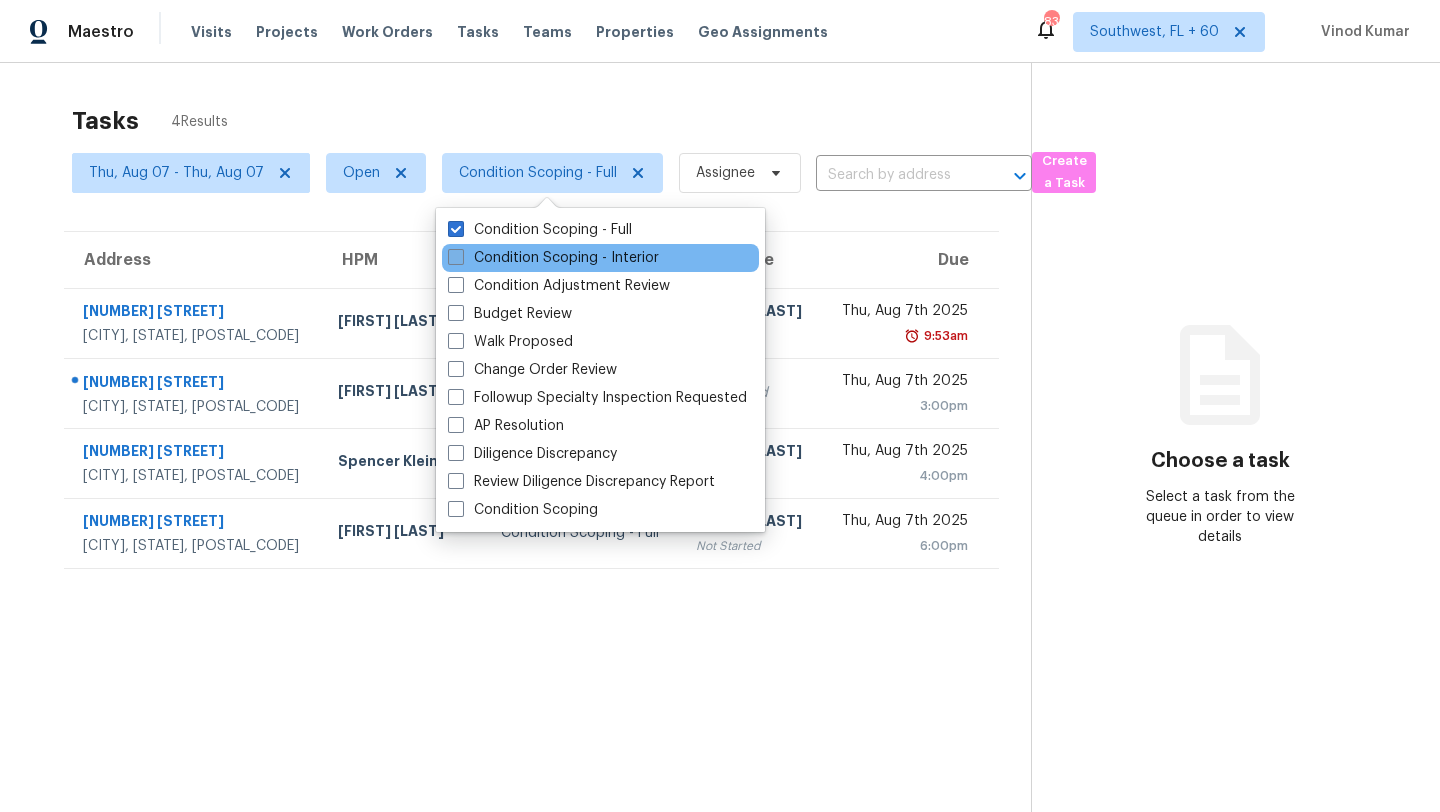 click on "Condition Scoping - Interior" at bounding box center (553, 258) 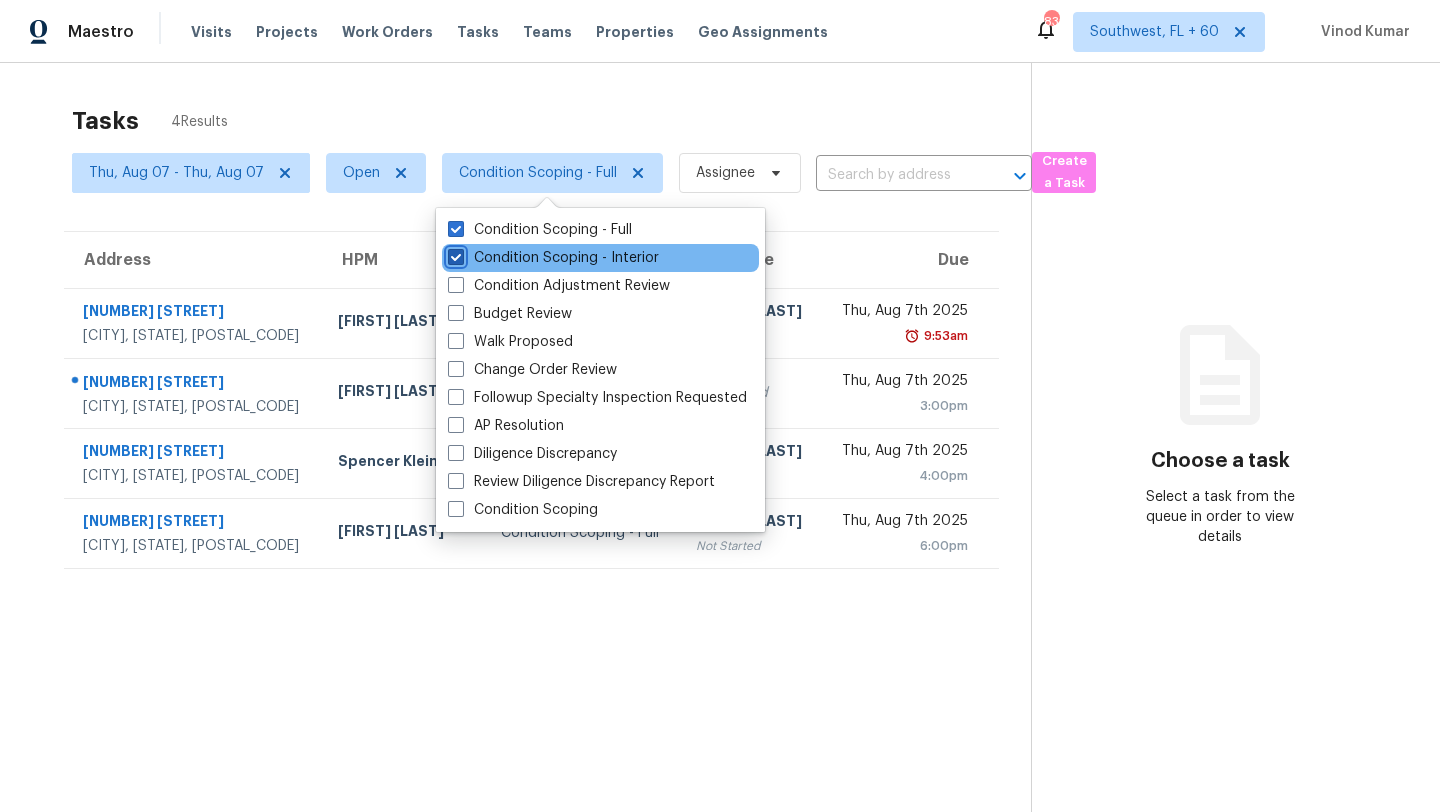 checkbox on "true" 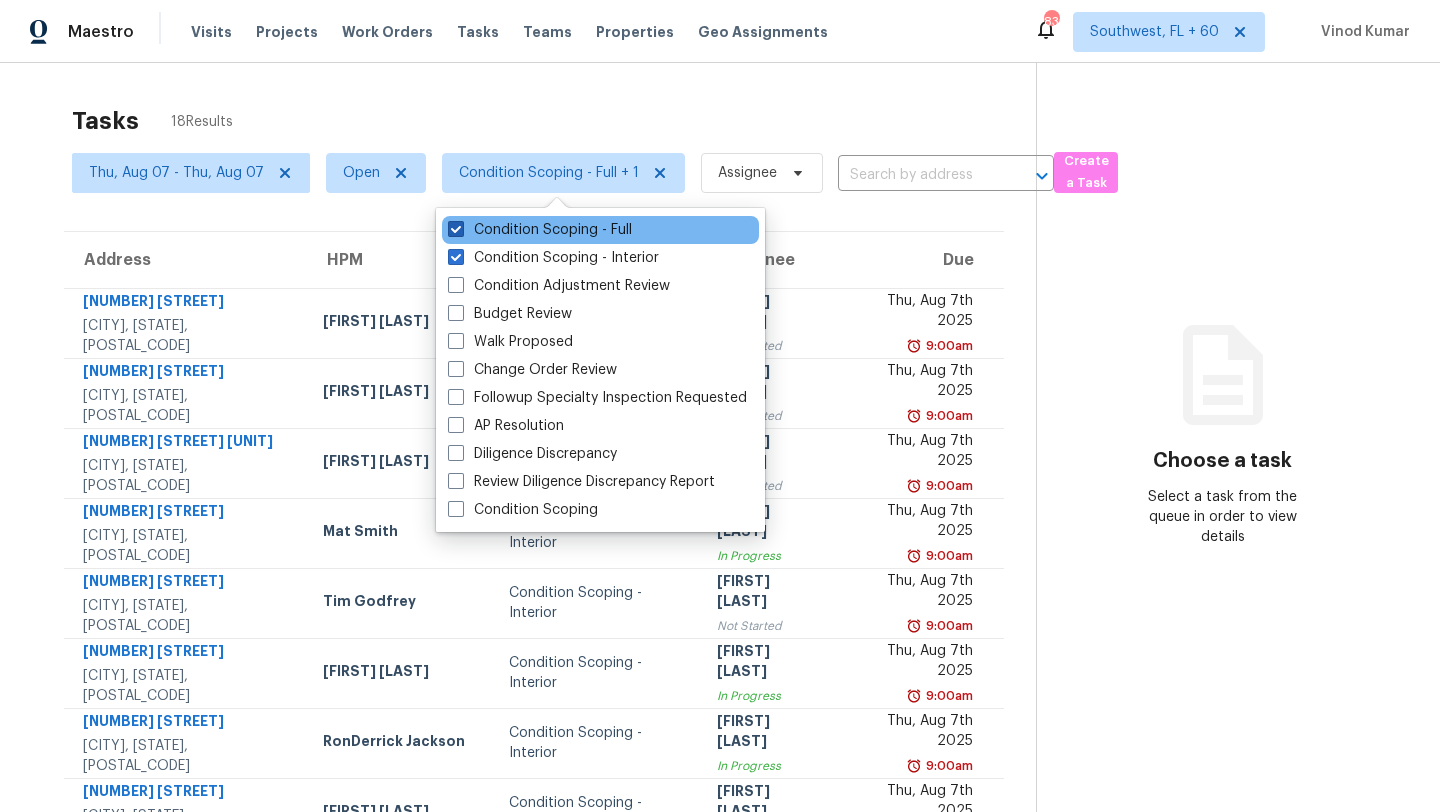 click on "Condition Scoping - Full" at bounding box center [540, 230] 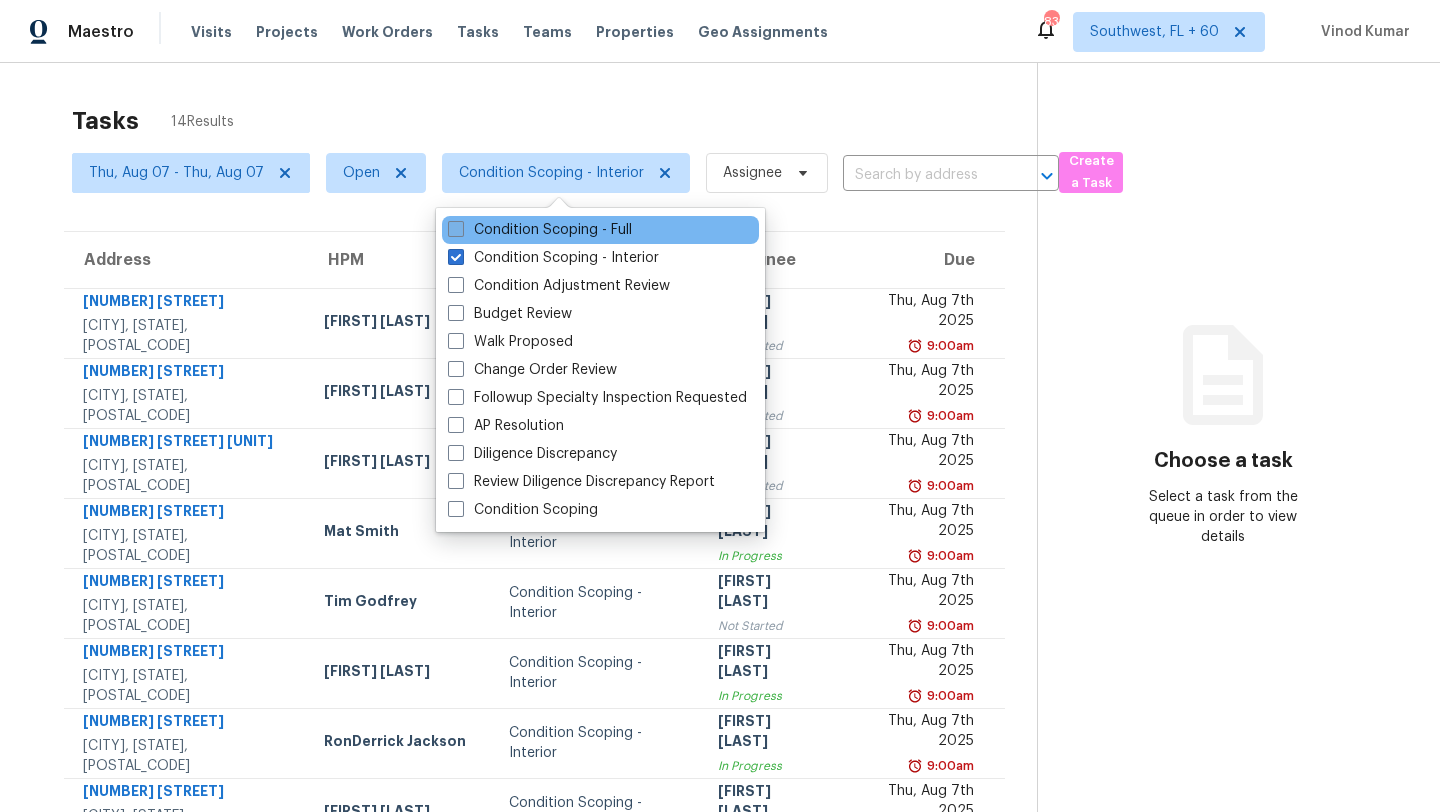 click on "Condition Scoping - Full" at bounding box center (540, 230) 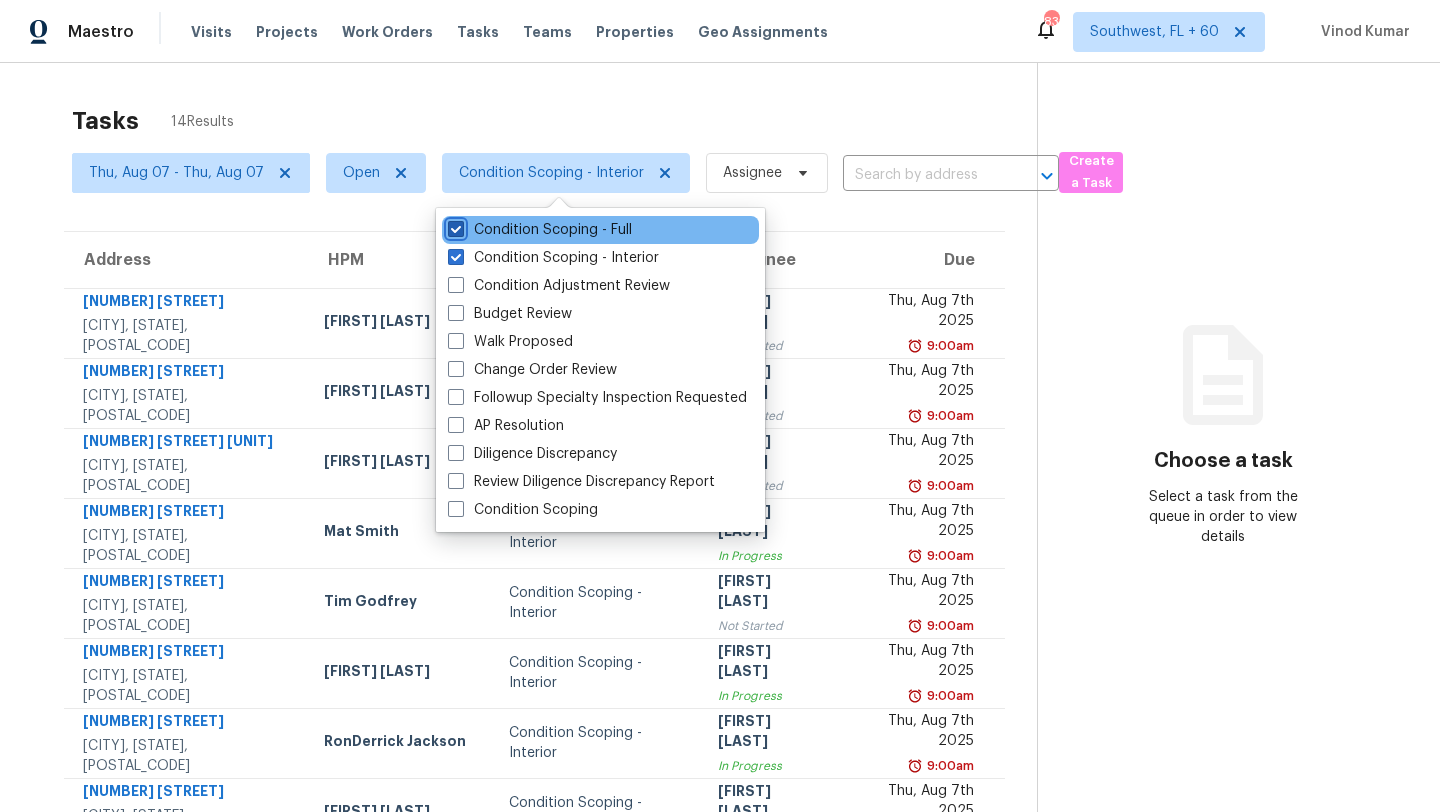 checkbox on "true" 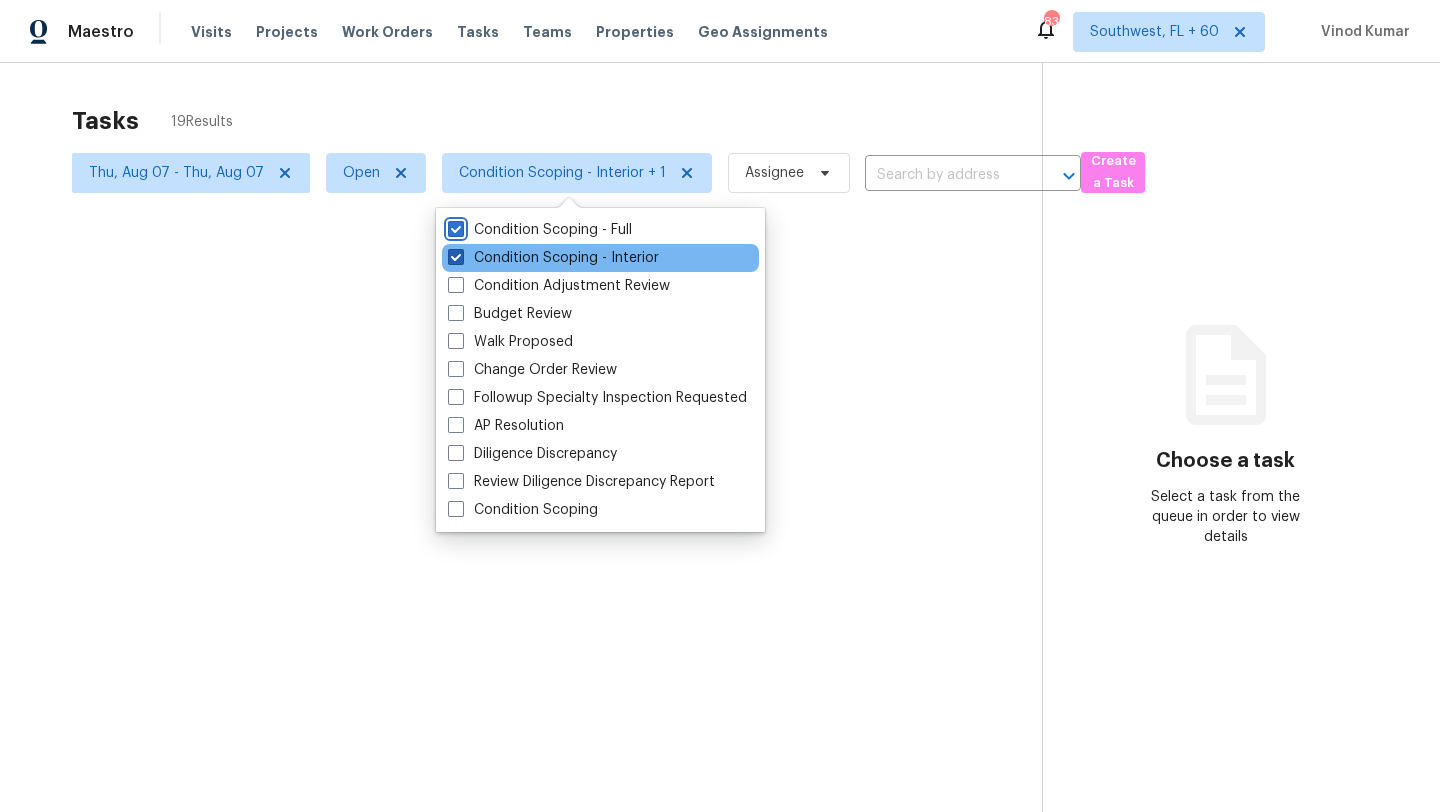 click on "Condition Scoping - Interior" at bounding box center (553, 258) 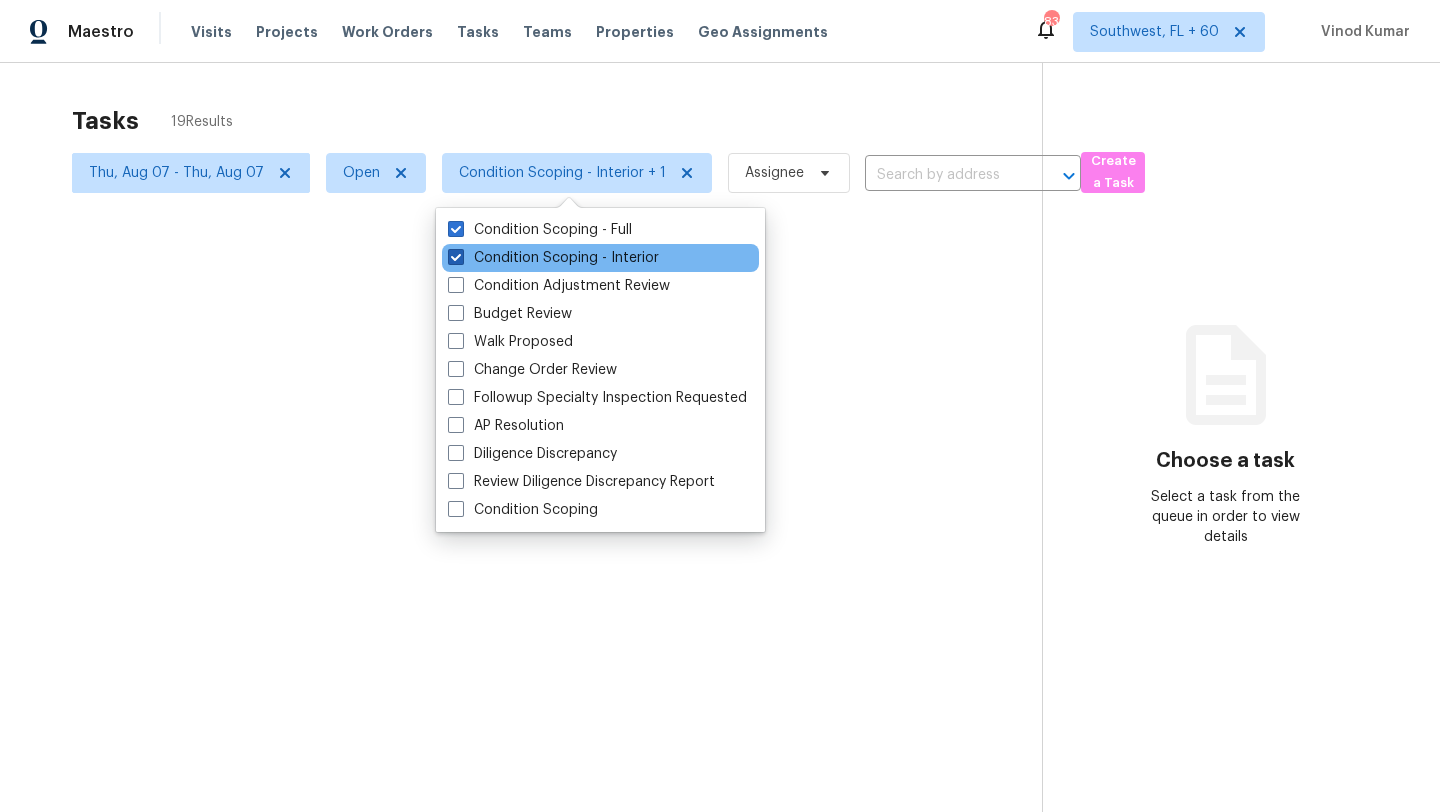 click on "Condition Scoping - Interior" at bounding box center [454, 254] 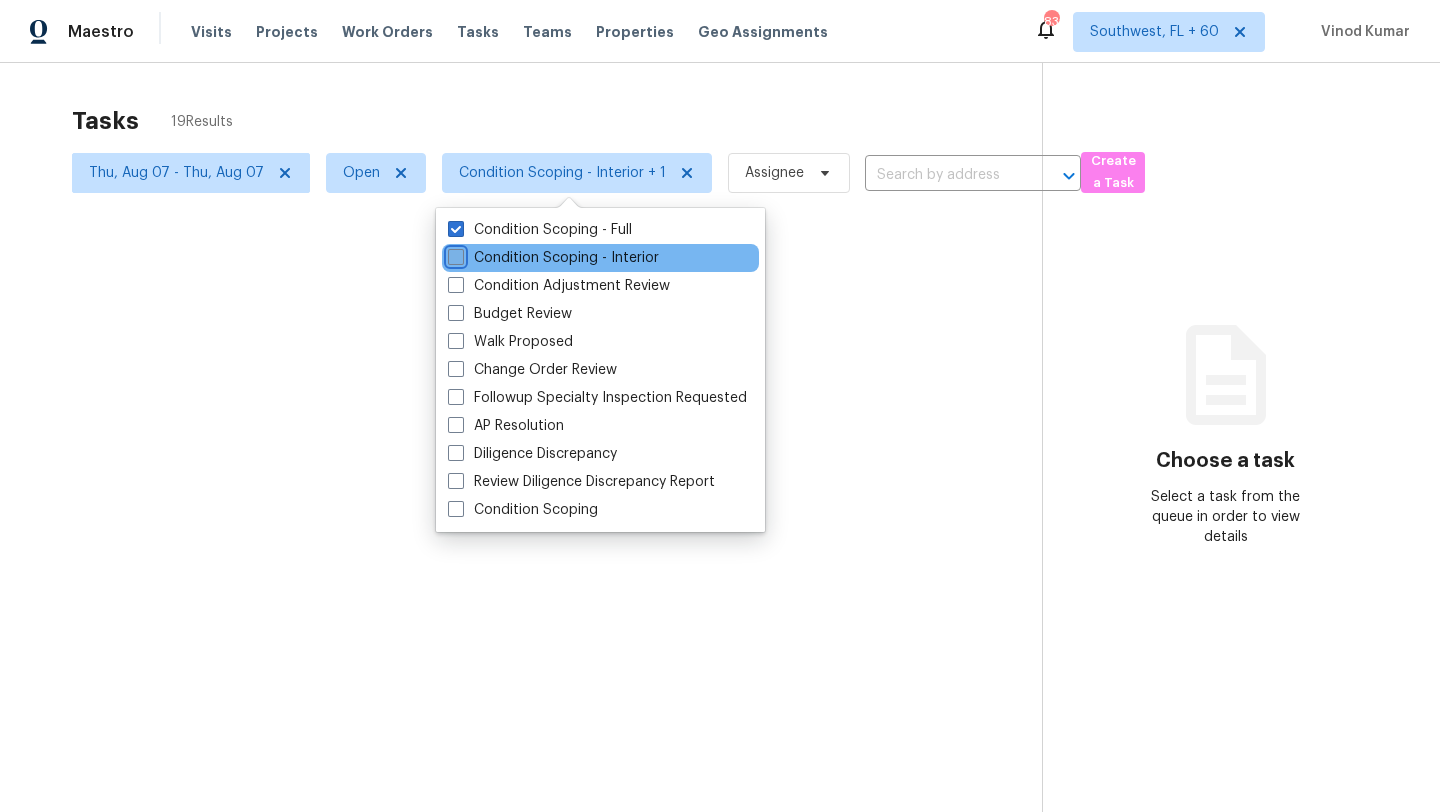 checkbox on "false" 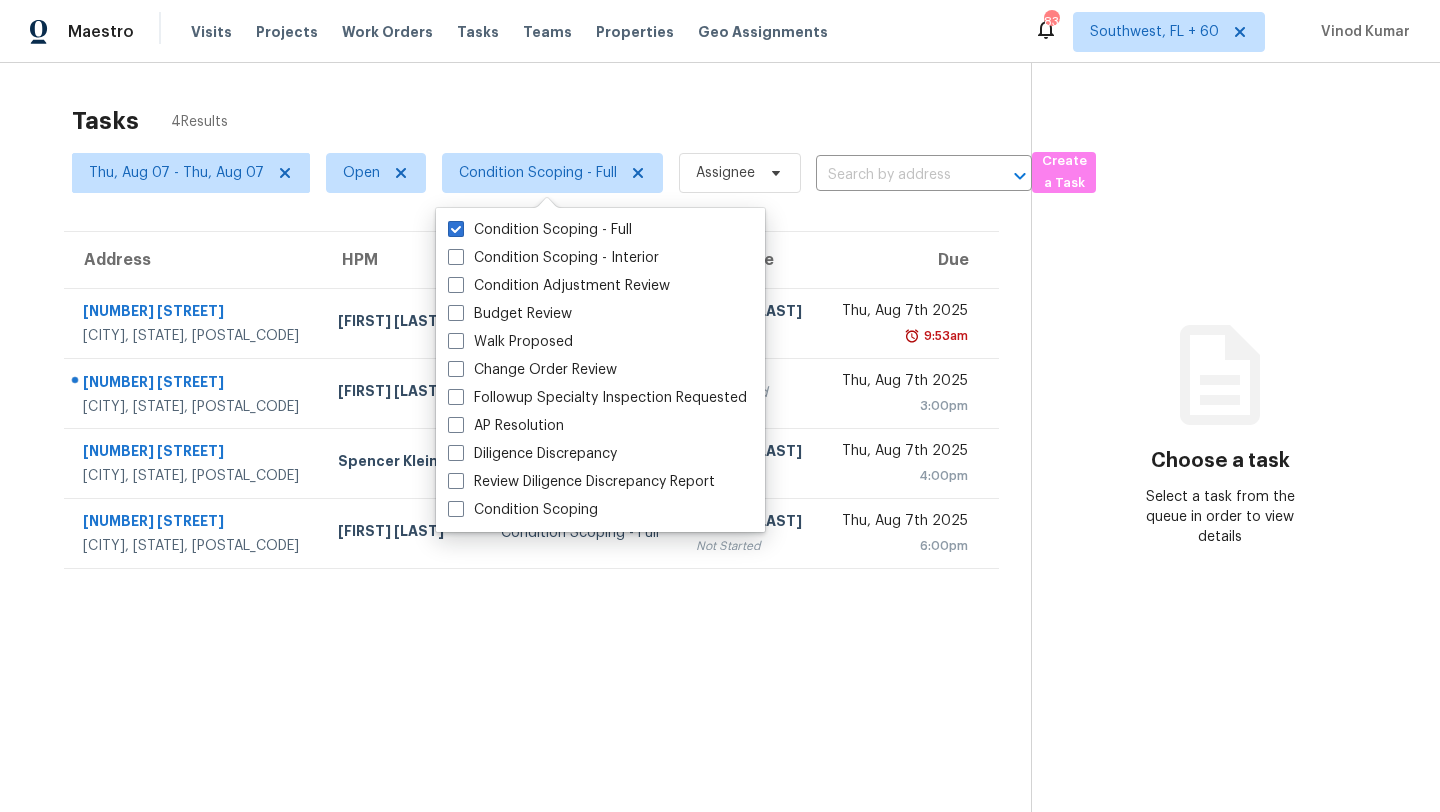 click on "Tasks 4  Results" at bounding box center (551, 121) 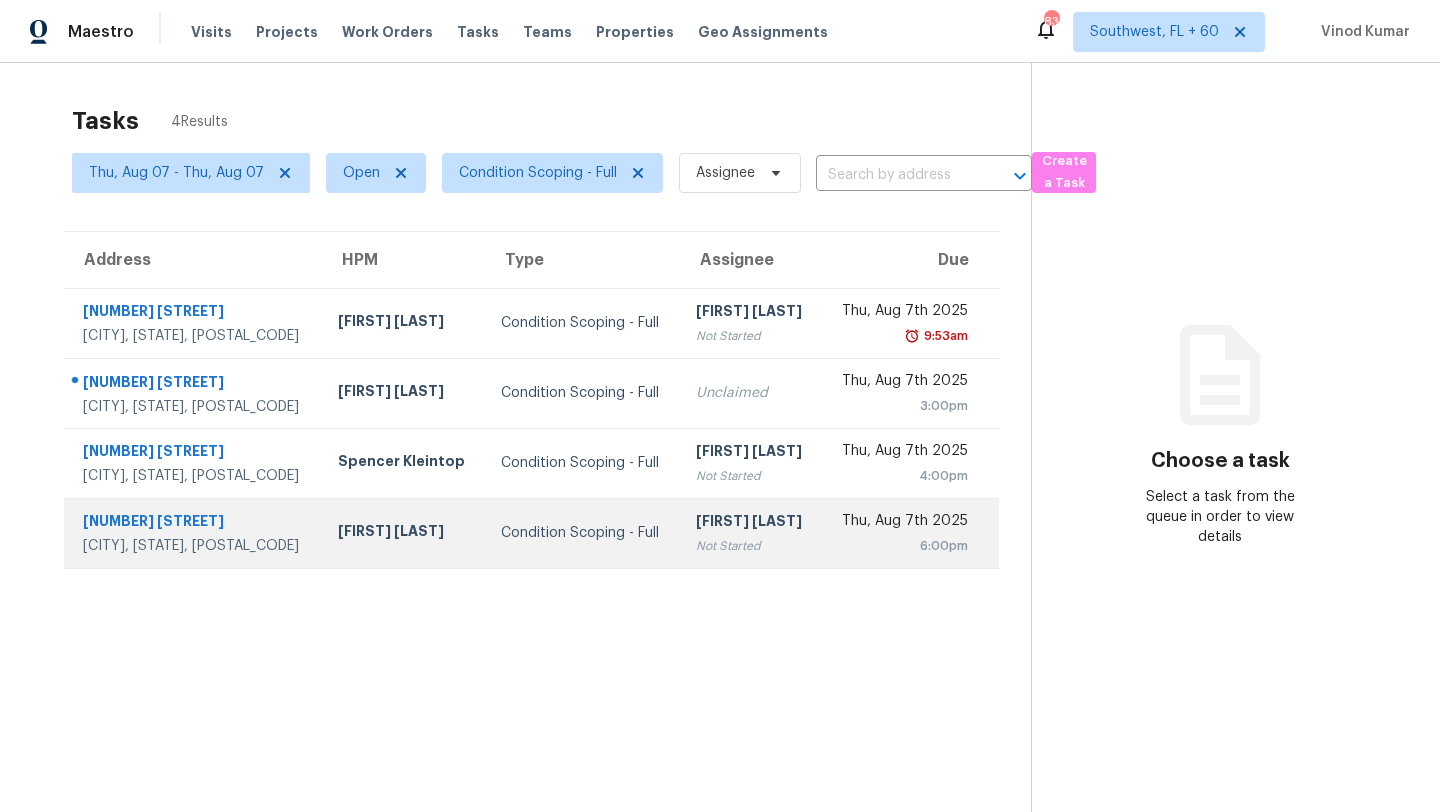 scroll, scrollTop: 63, scrollLeft: 0, axis: vertical 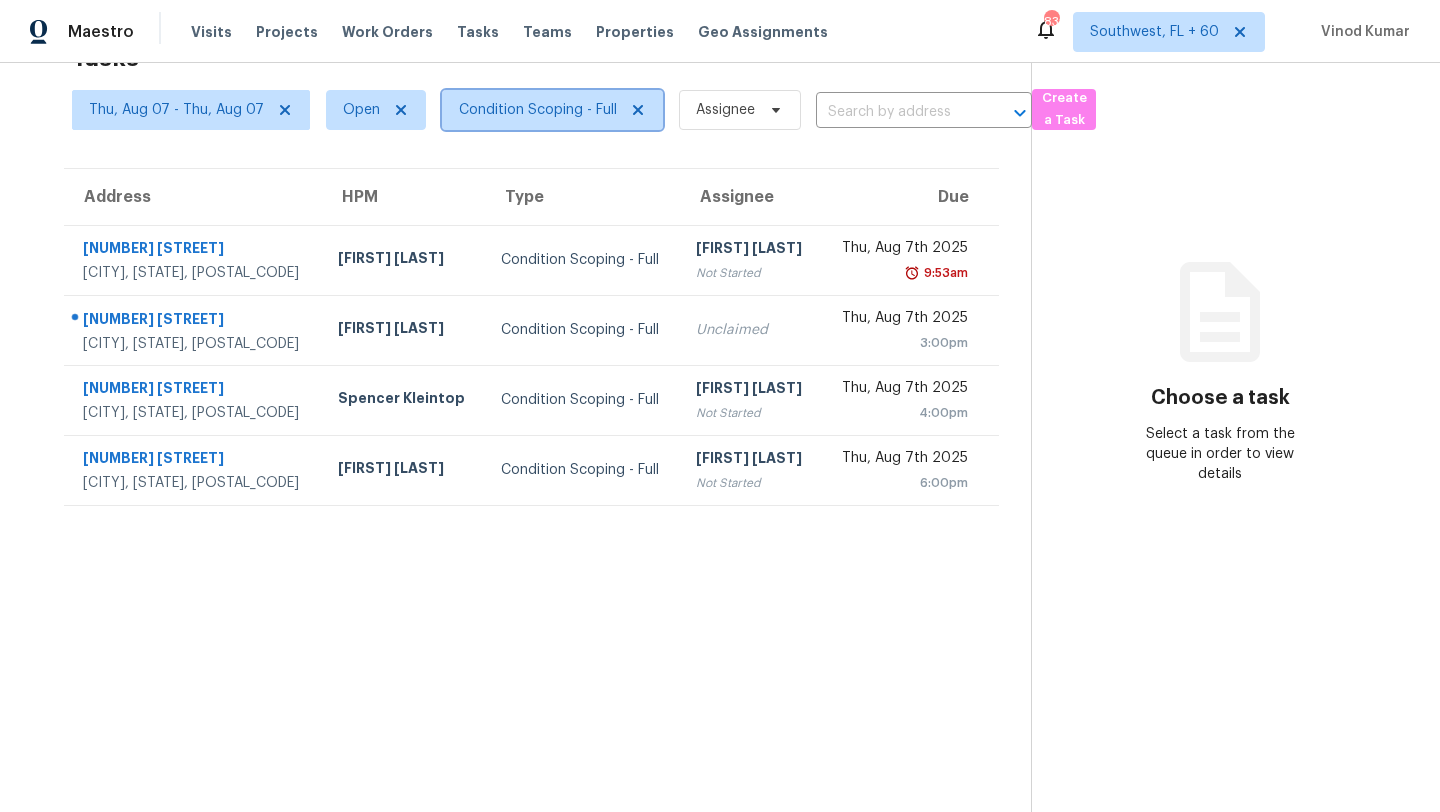 click on "Condition Scoping - Full" at bounding box center (538, 110) 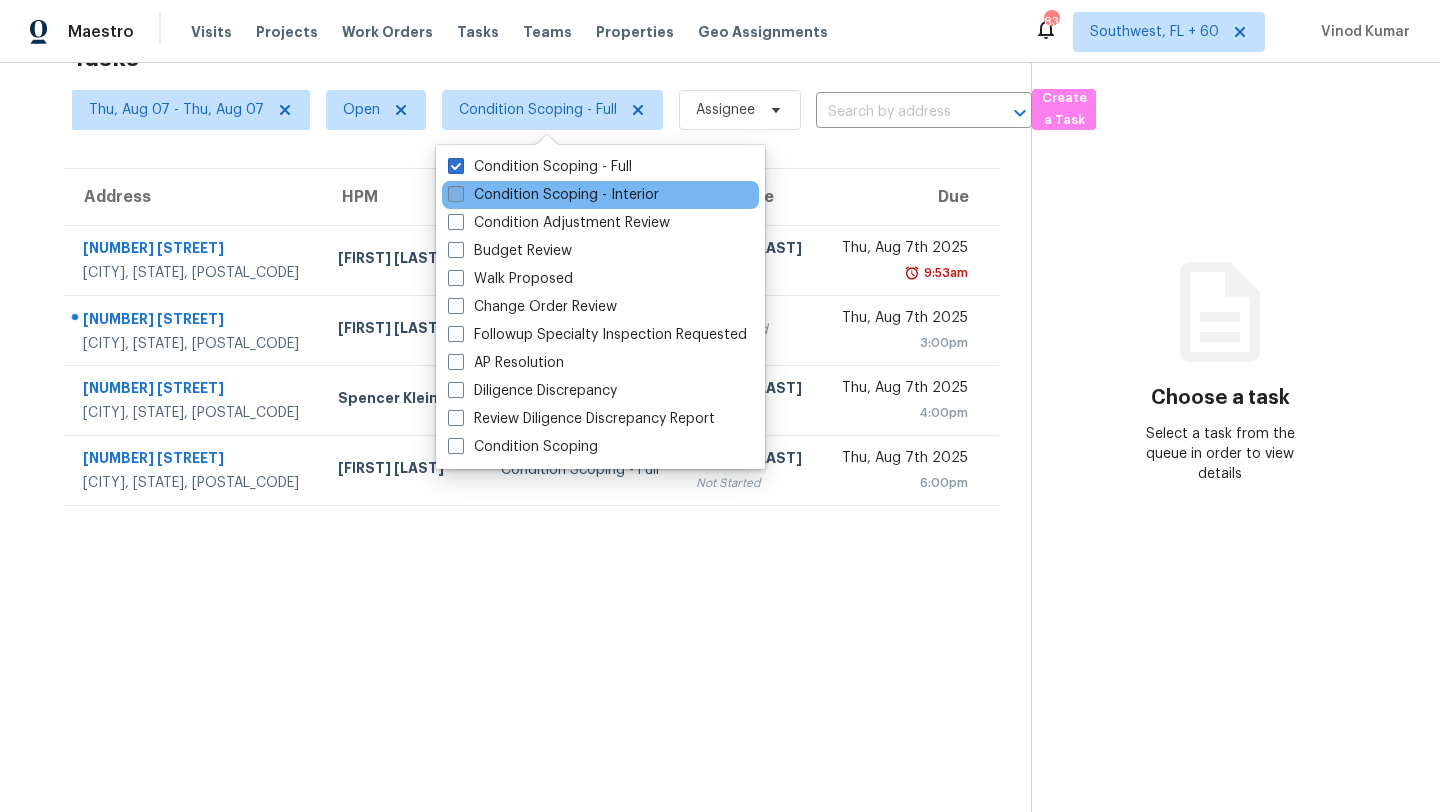 click on "Condition Scoping - Interior" at bounding box center (553, 195) 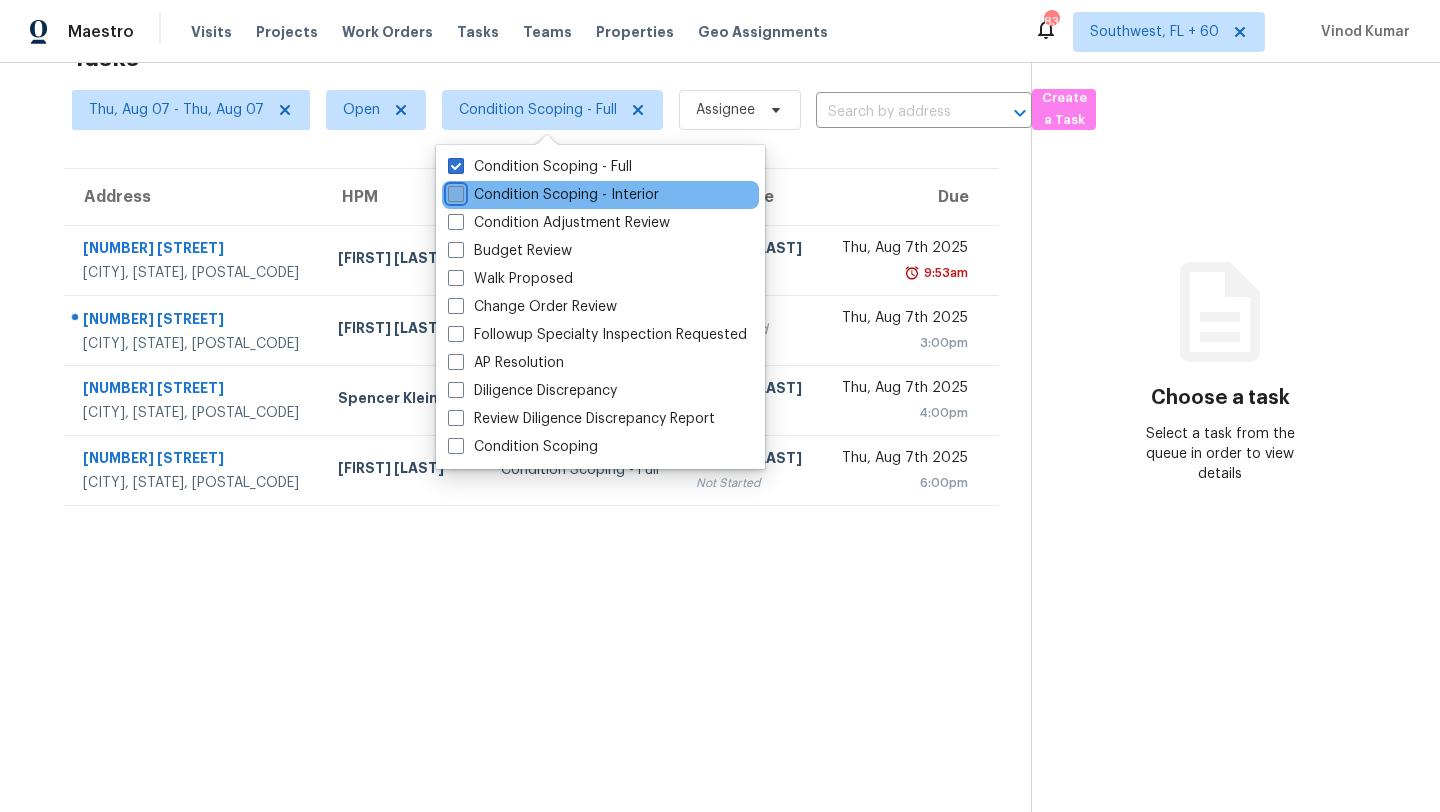 click on "Condition Scoping - Interior" at bounding box center (454, 191) 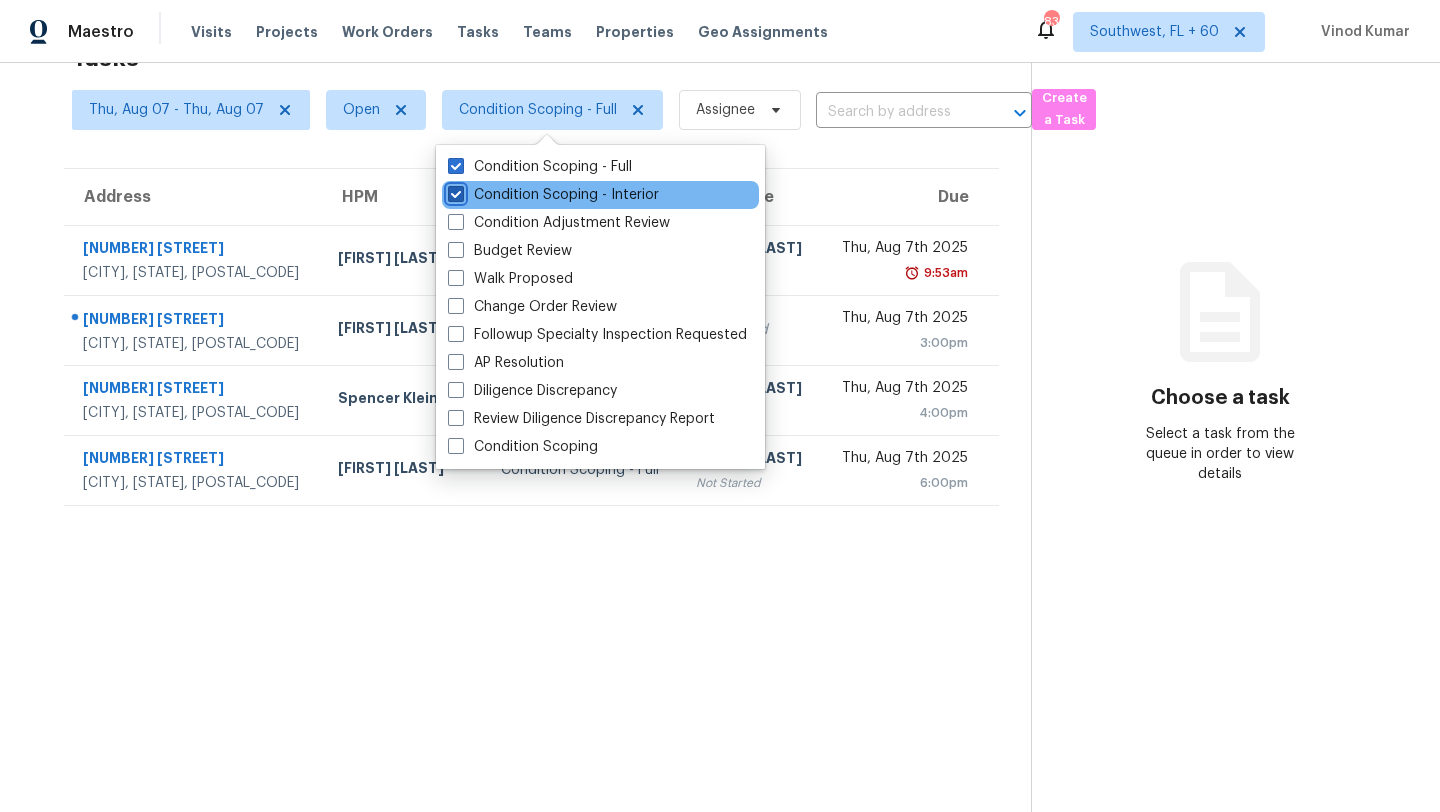 checkbox on "true" 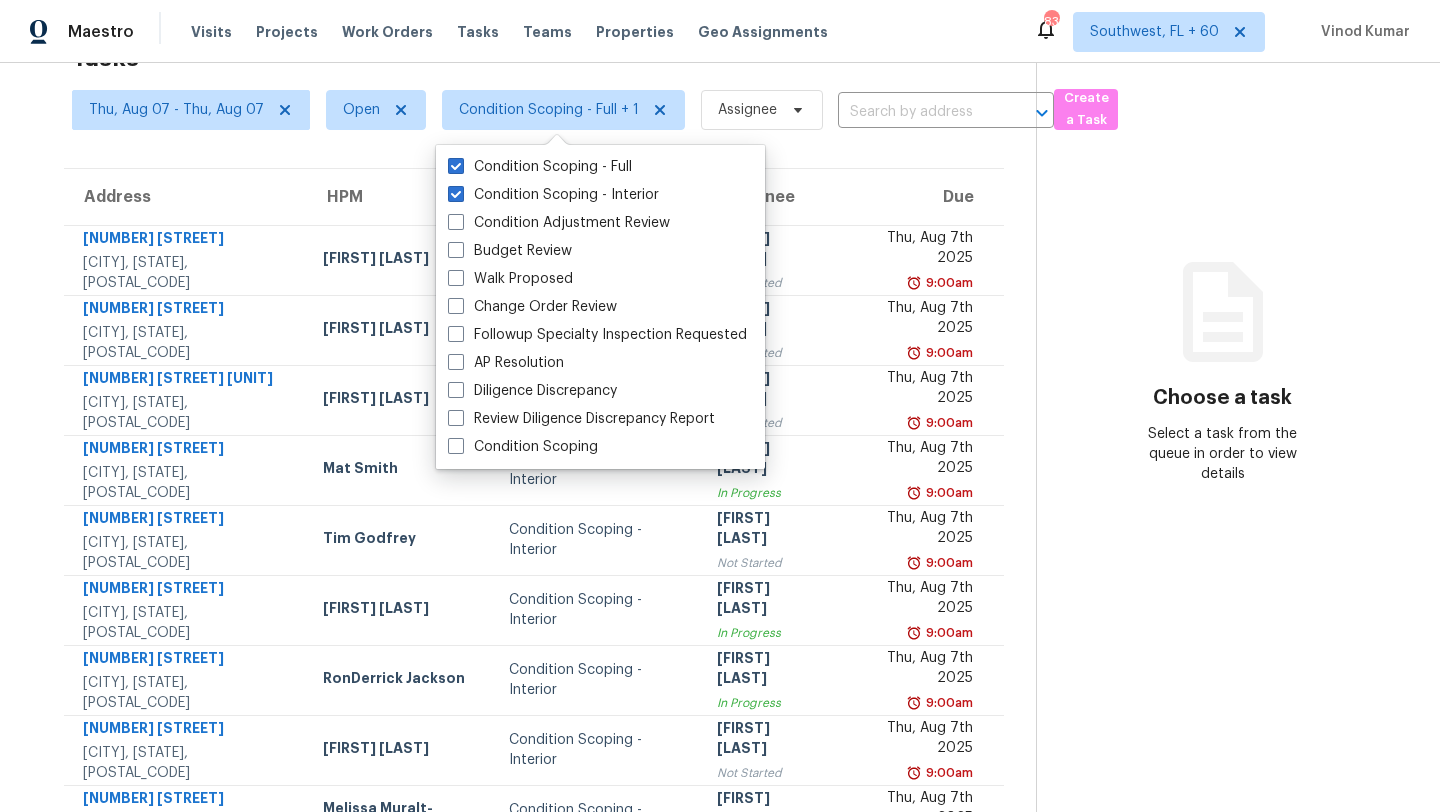 click on "Choose a task Select a task from the queue in order to view details" at bounding box center (1222, 392) 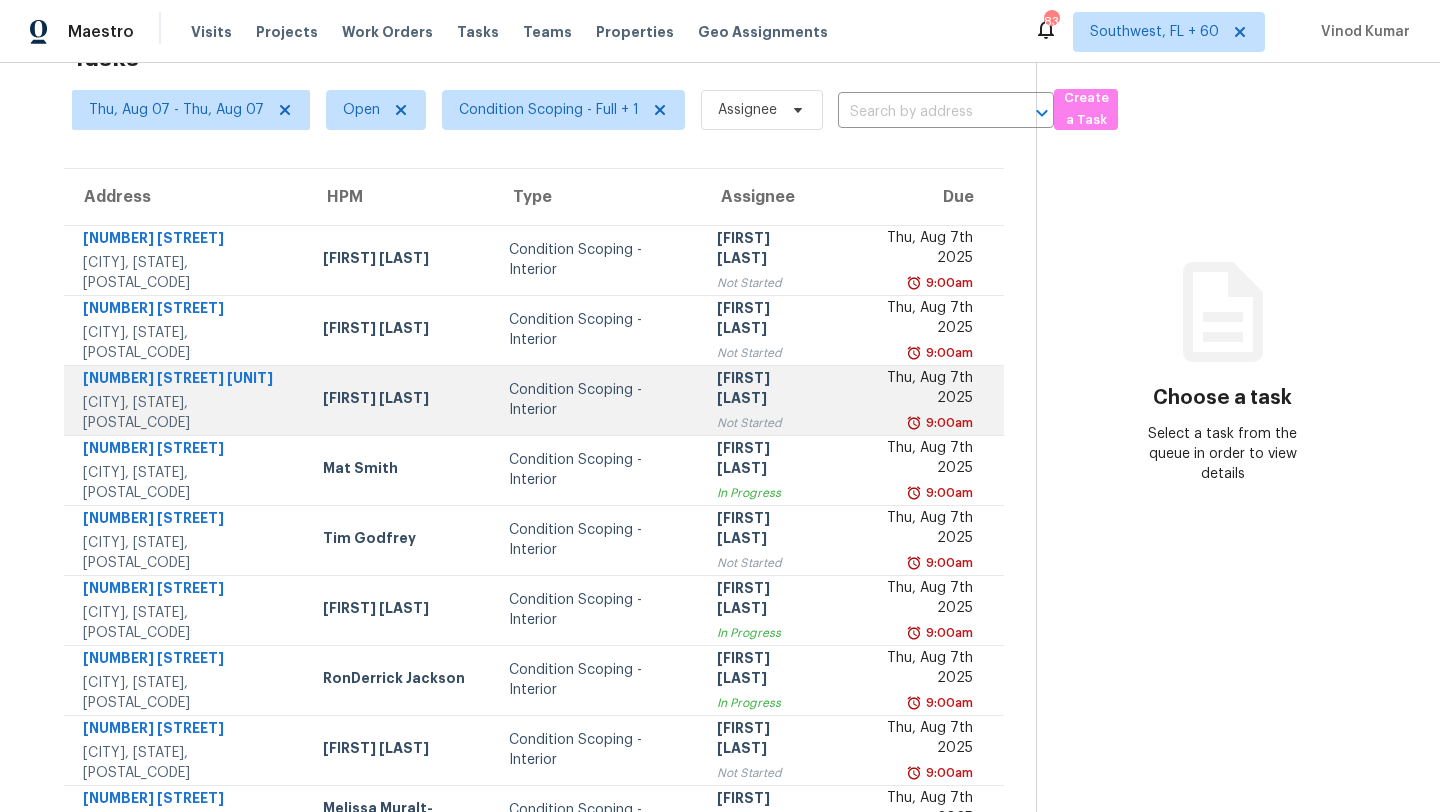 scroll, scrollTop: 0, scrollLeft: 0, axis: both 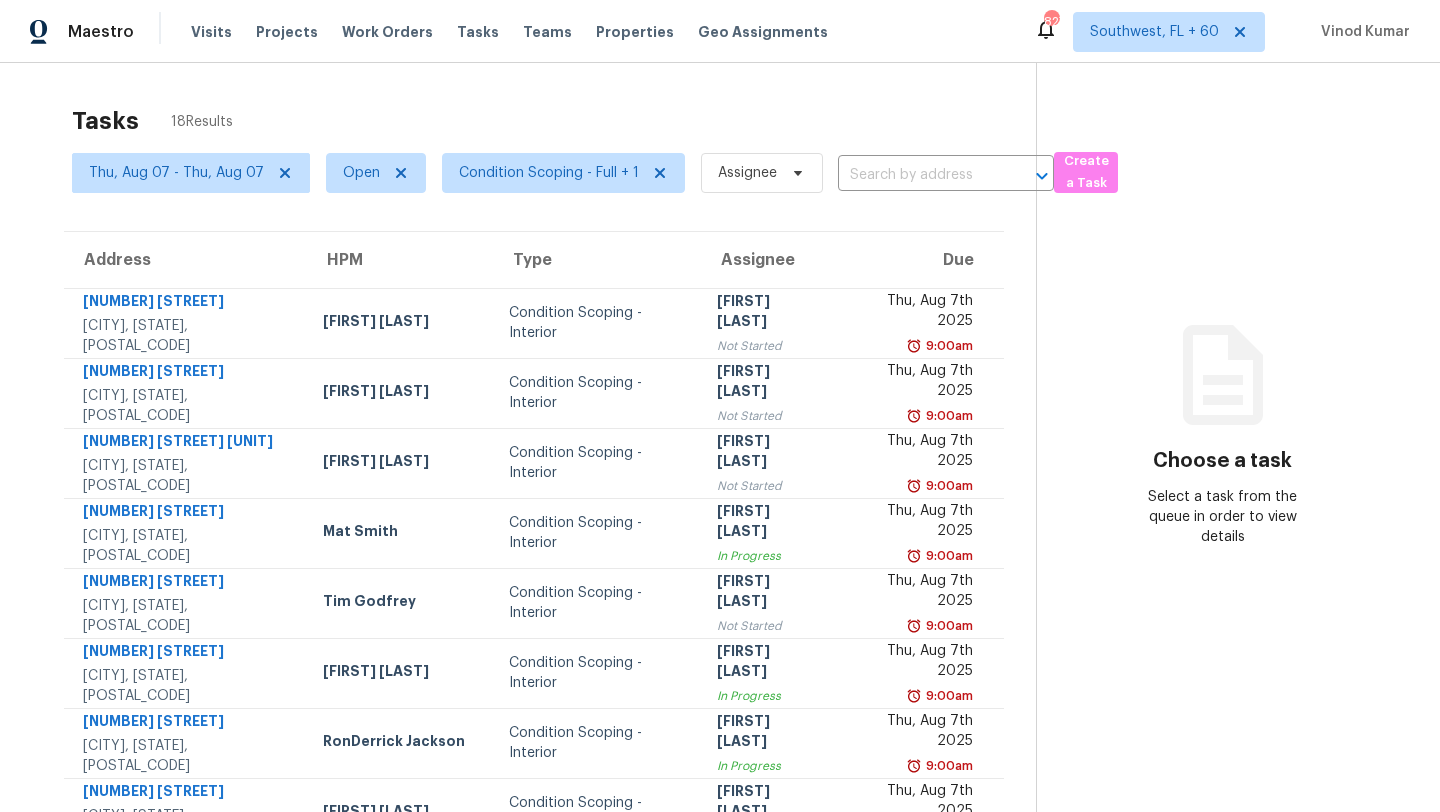 click on "Tasks 18  Results" at bounding box center [554, 121] 